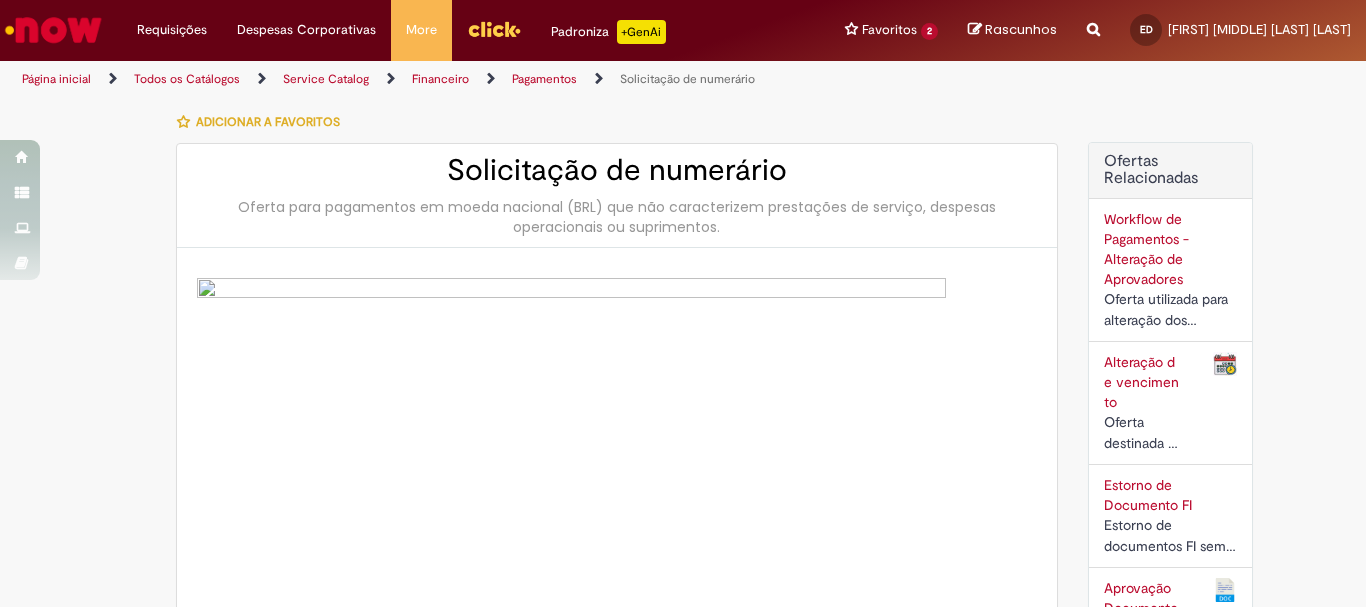select on "****" 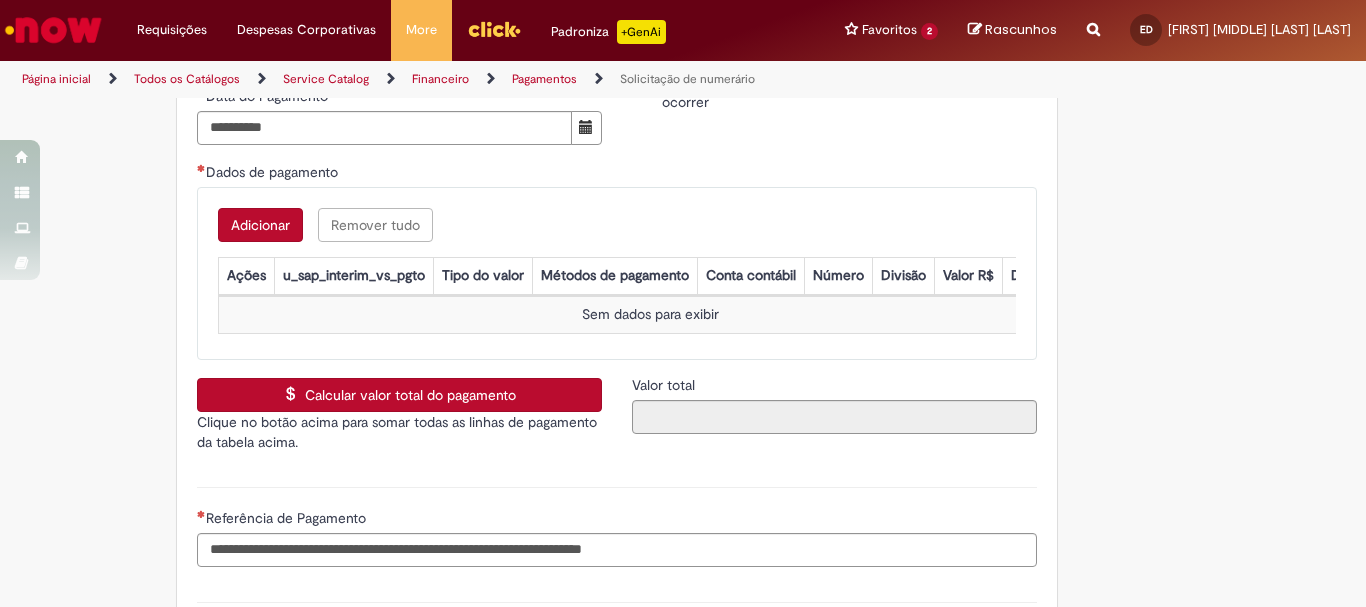 scroll, scrollTop: 2900, scrollLeft: 0, axis: vertical 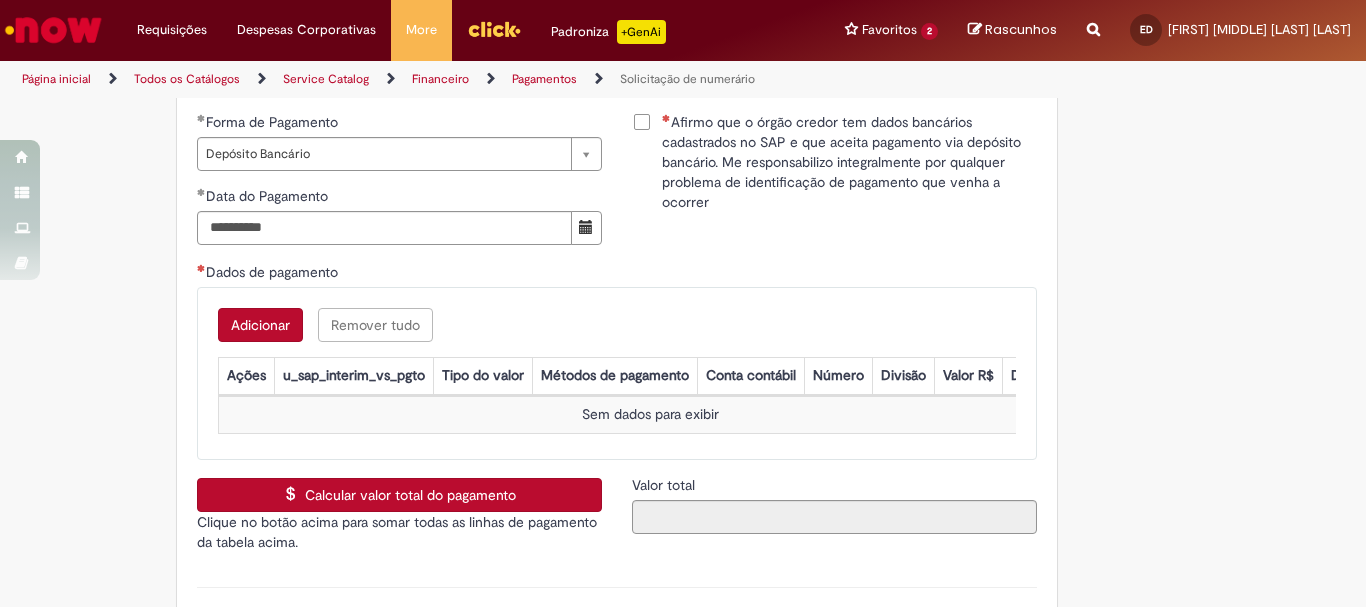 click on "Adicionar" at bounding box center [260, 325] 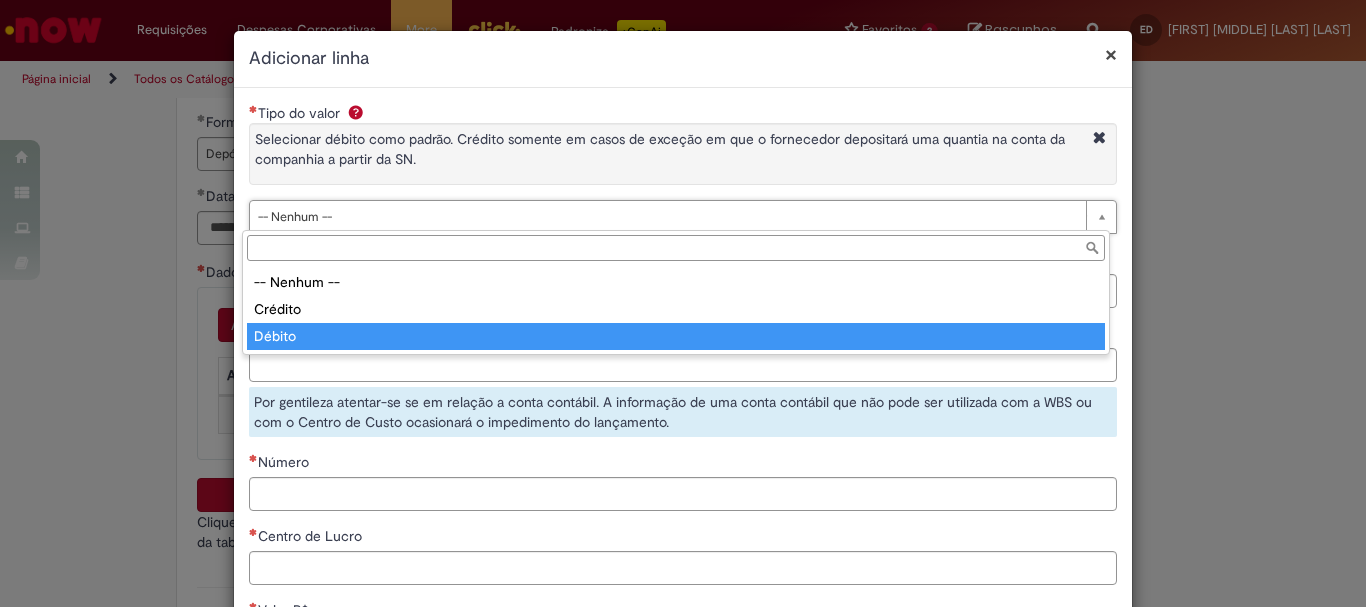 type on "******" 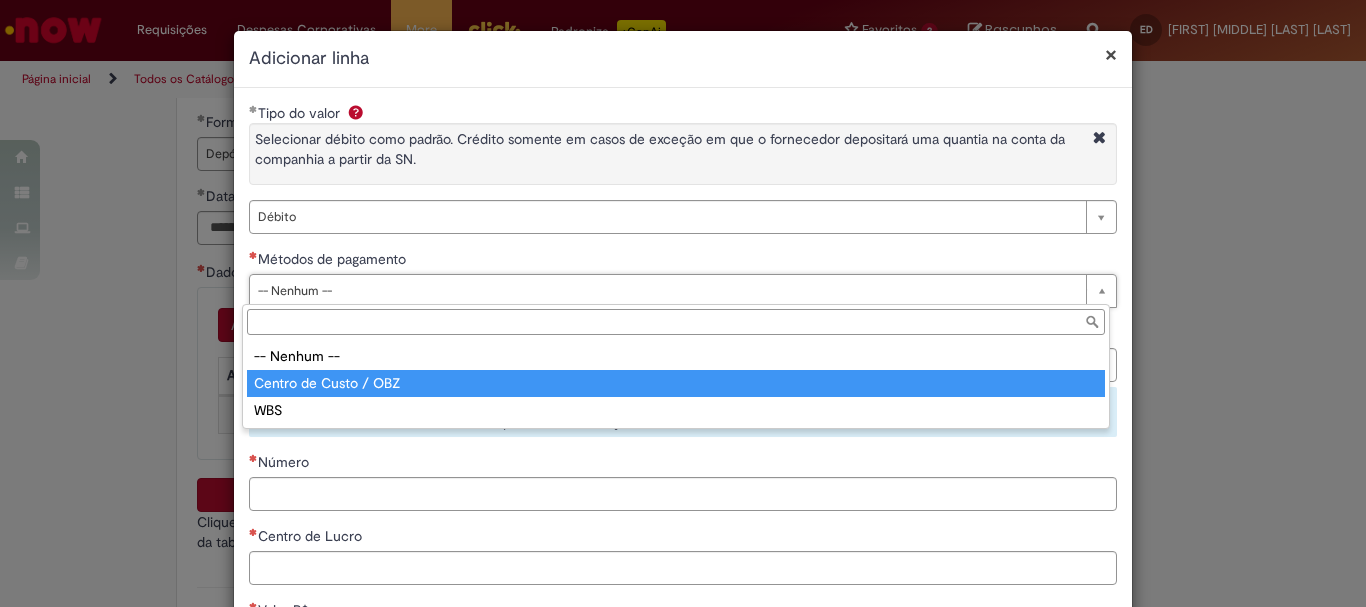 type on "**********" 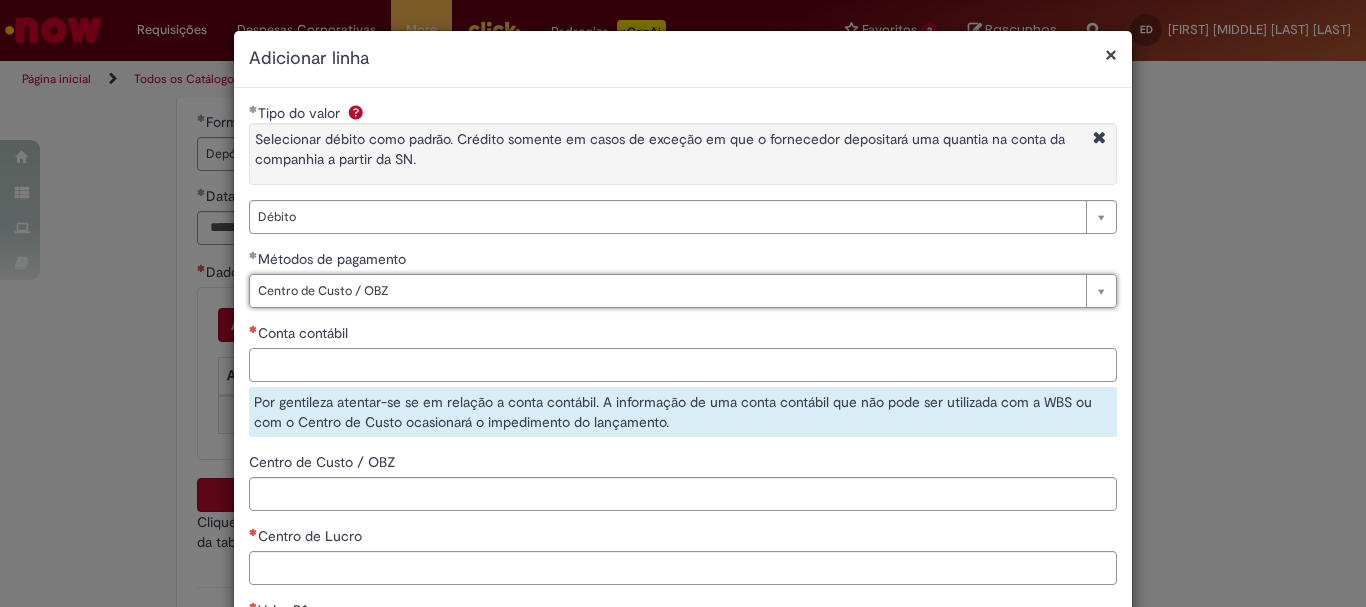 click on "Conta contábil" at bounding box center (683, 365) 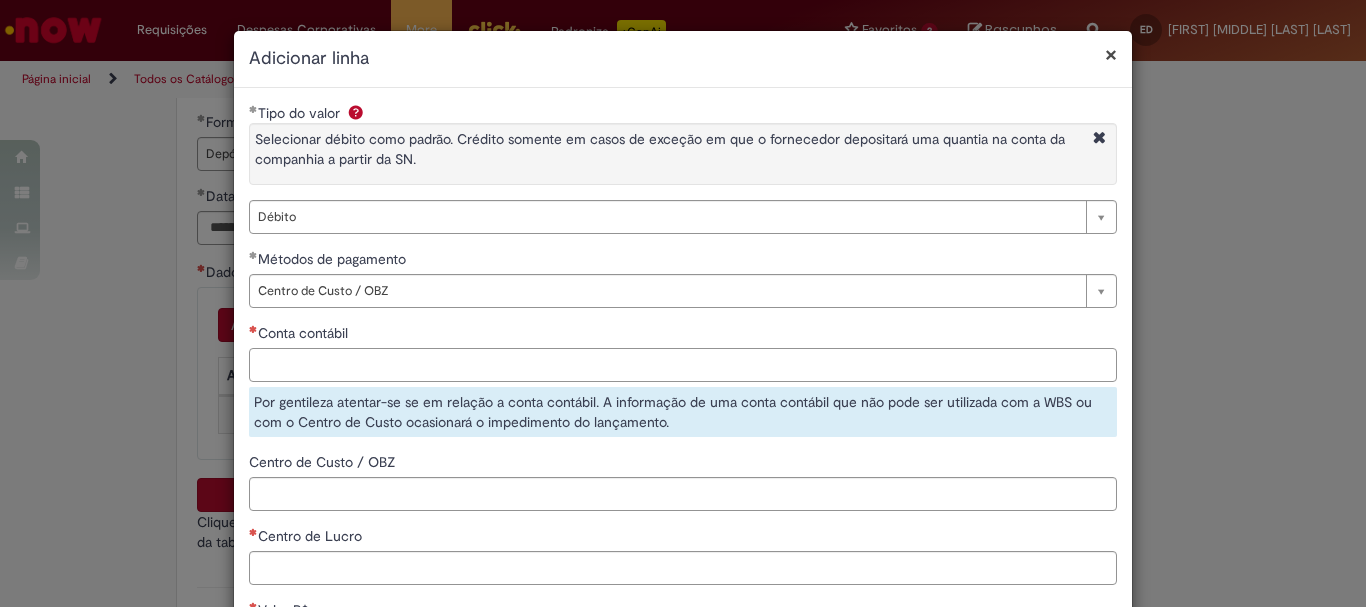 scroll, scrollTop: 100, scrollLeft: 0, axis: vertical 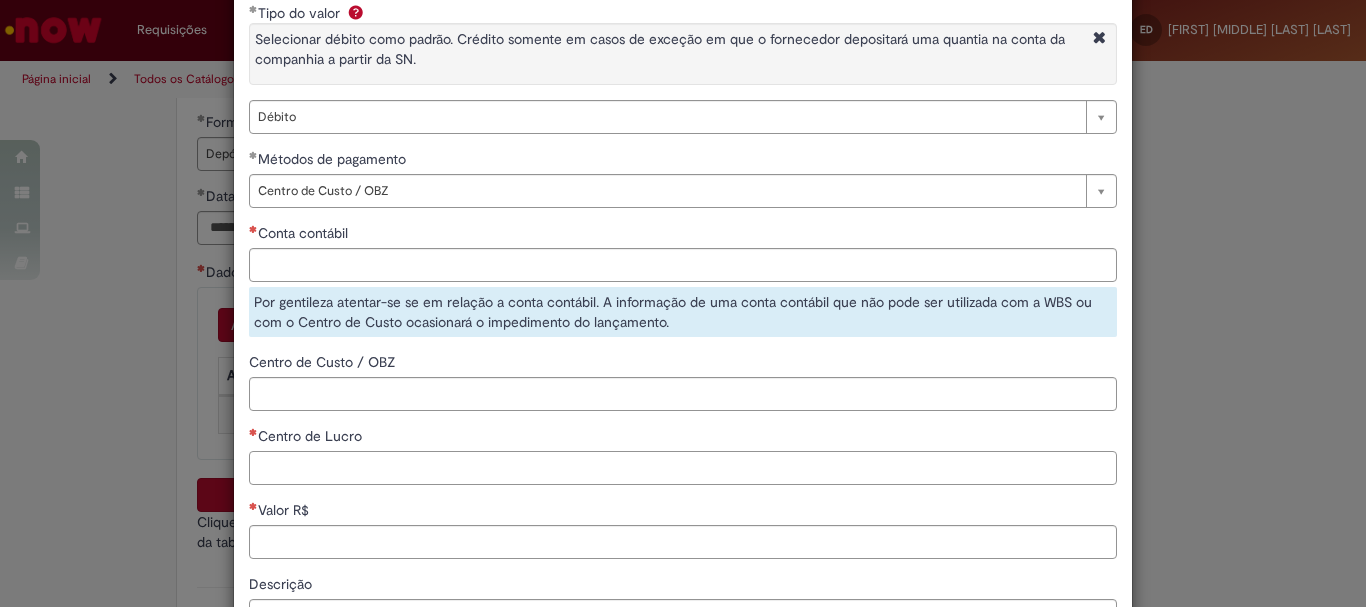 click on "Centro de Lucro" at bounding box center [683, 468] 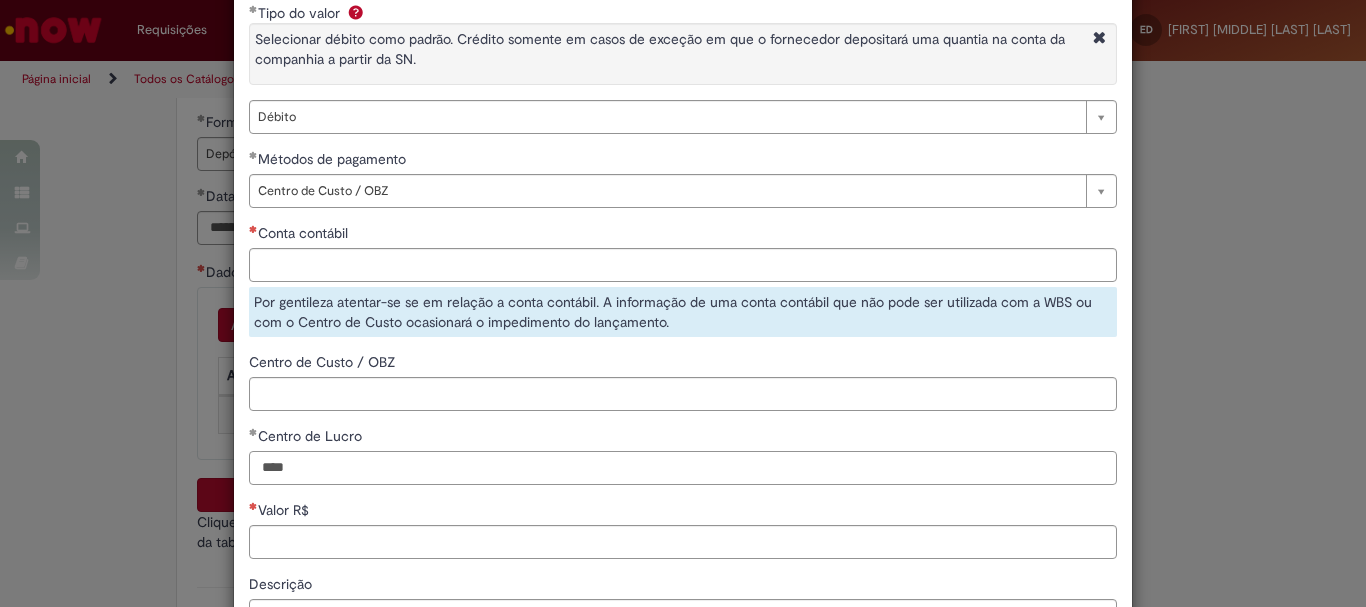 scroll, scrollTop: 300, scrollLeft: 0, axis: vertical 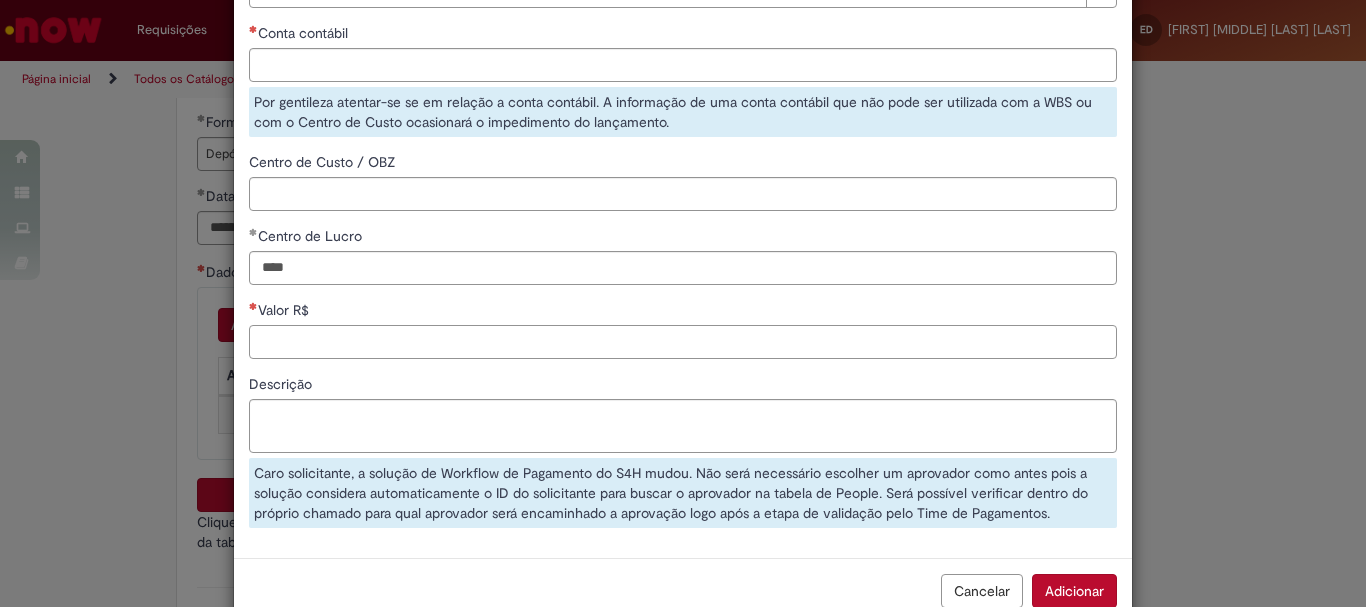 type on "****" 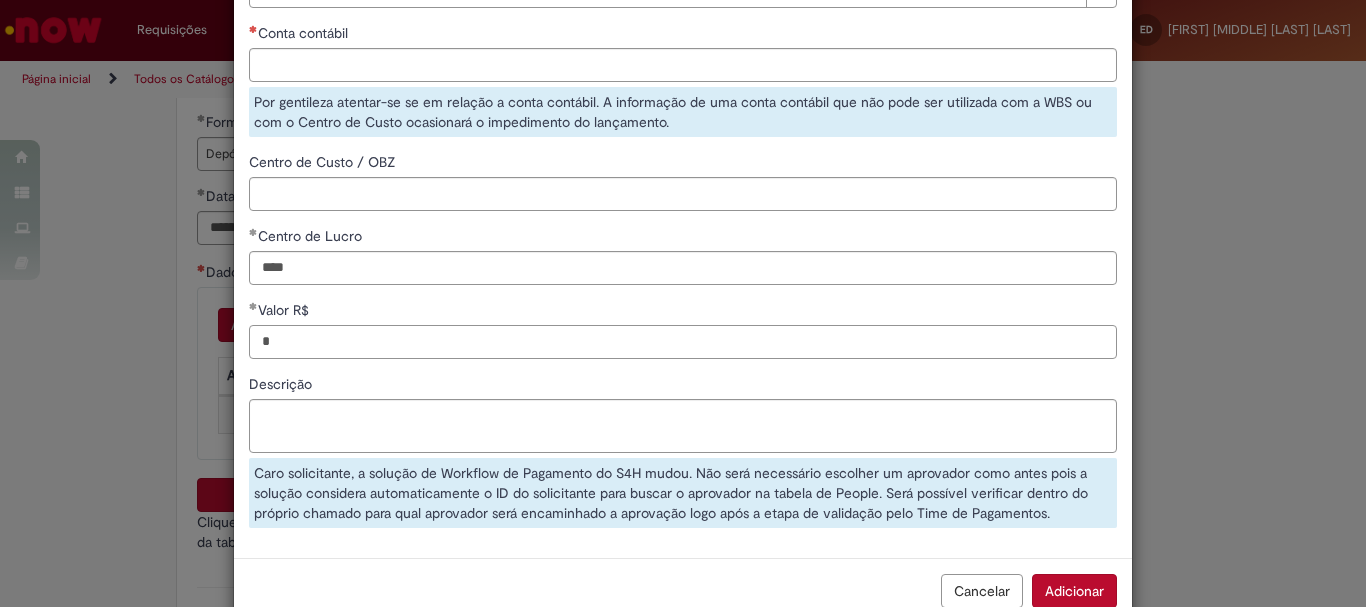 type on "*" 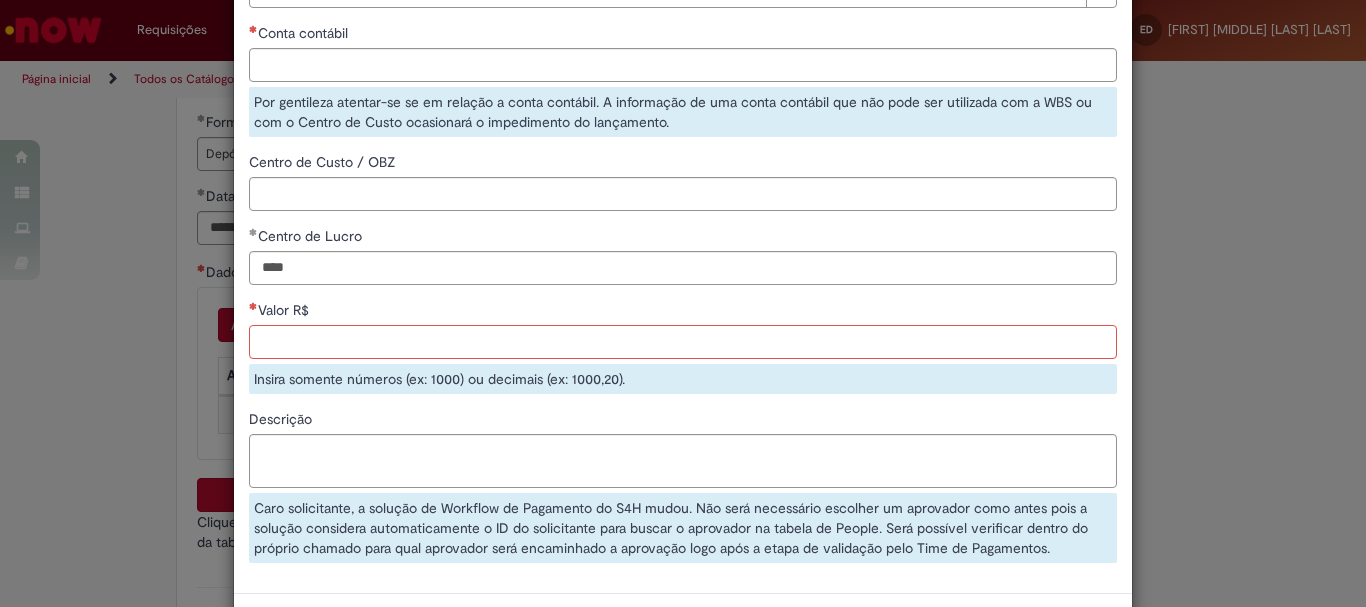 scroll, scrollTop: 382, scrollLeft: 0, axis: vertical 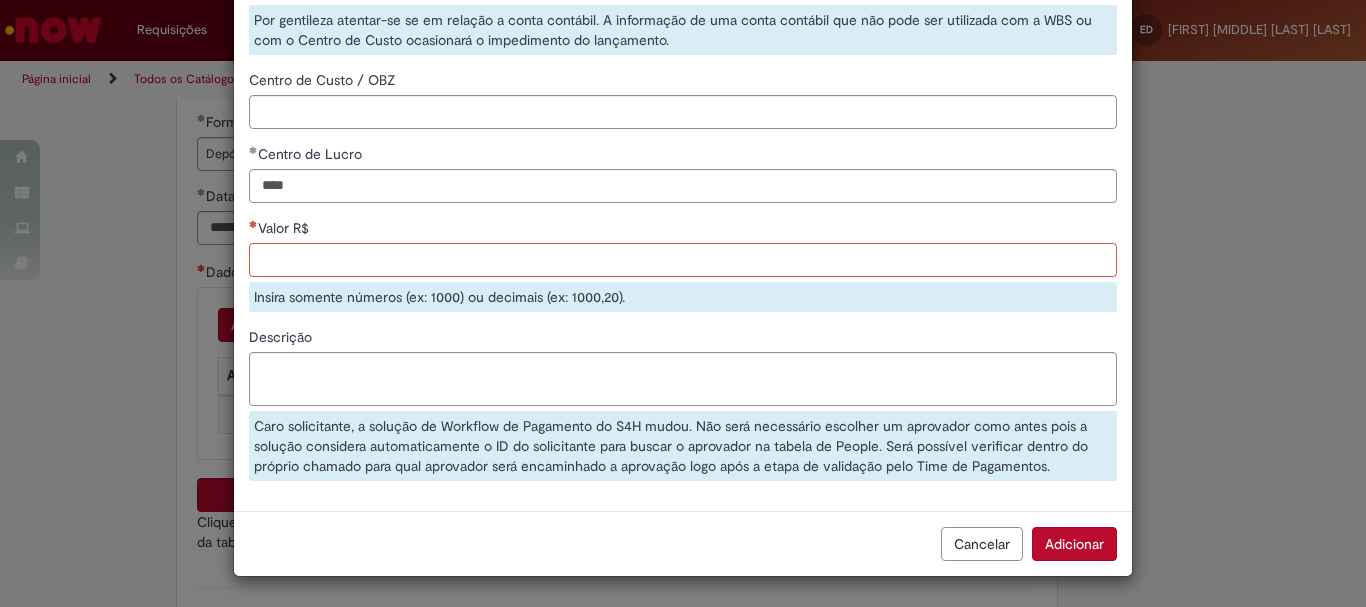 click on "Valor R$" at bounding box center (683, 260) 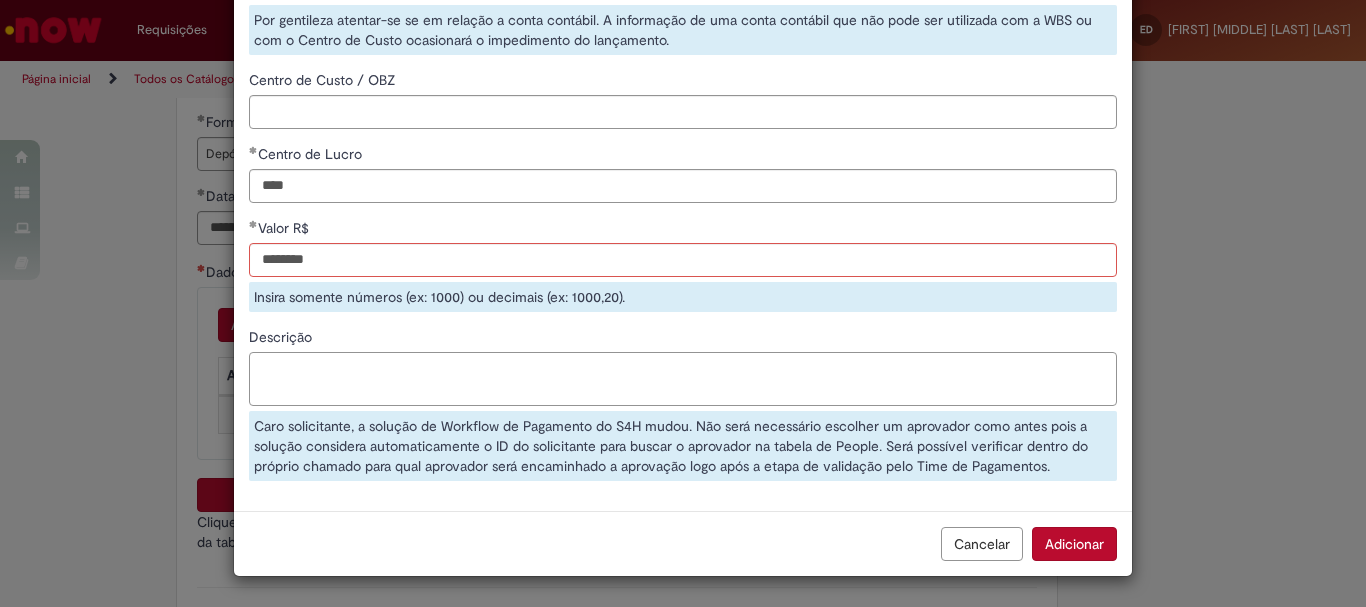 type on "*********" 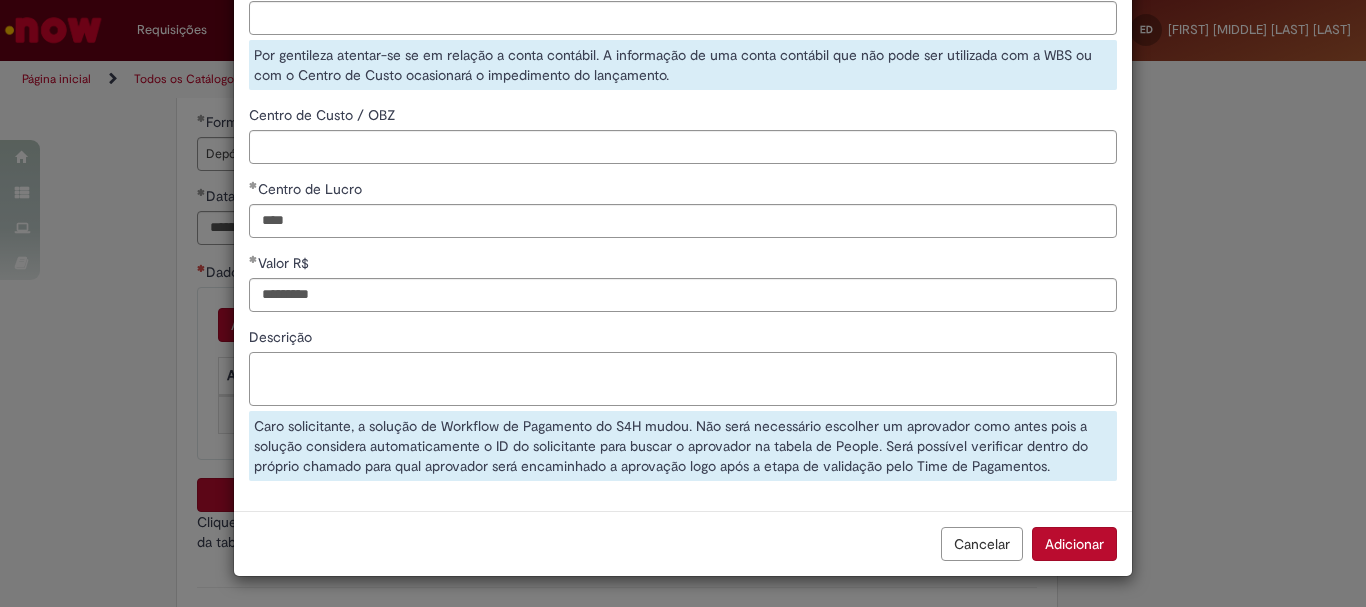 scroll, scrollTop: 347, scrollLeft: 0, axis: vertical 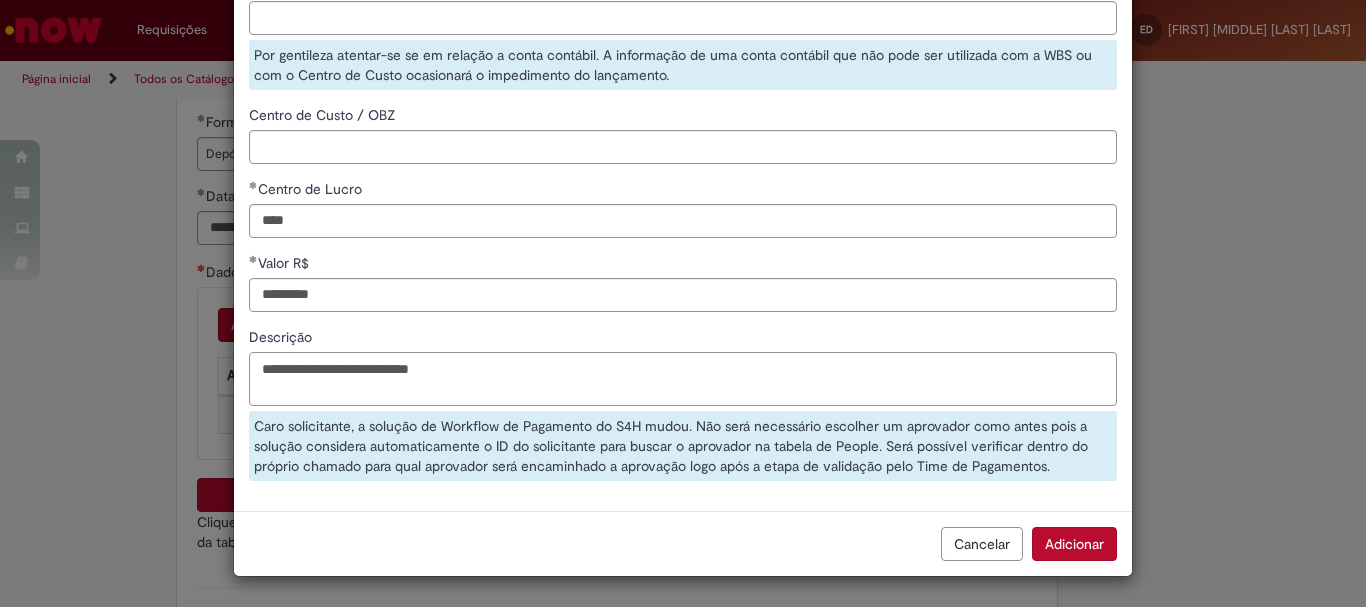 drag, startPoint x: 460, startPoint y: 363, endPoint x: 247, endPoint y: 361, distance: 213.00938 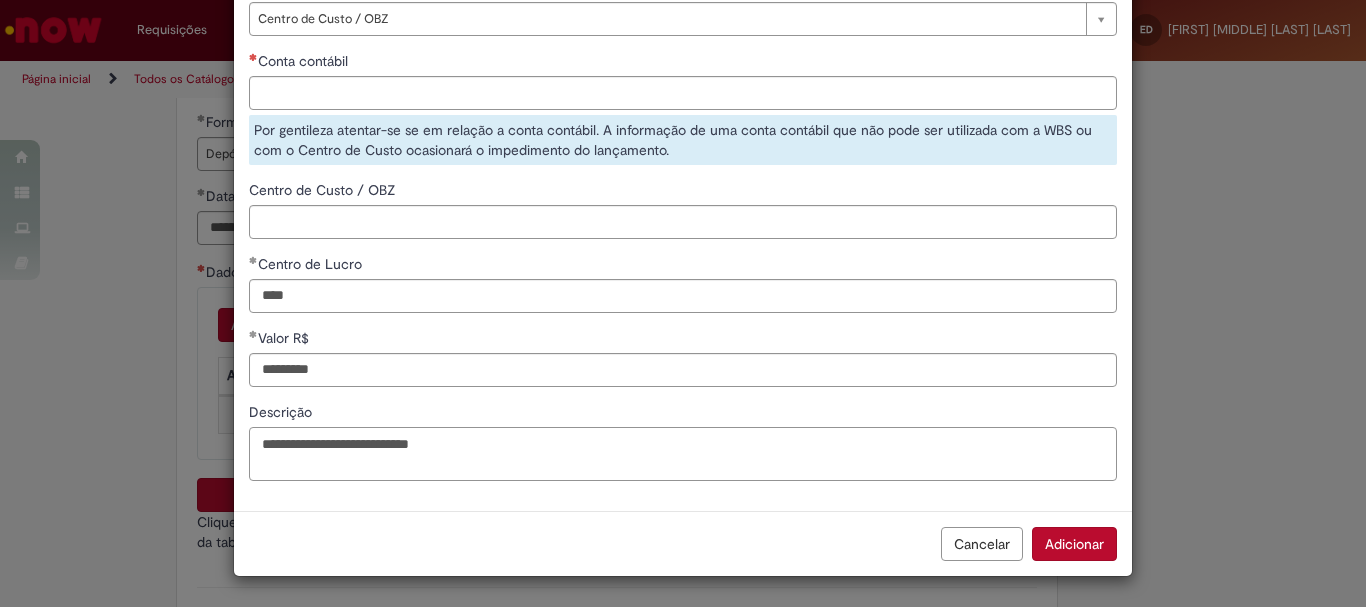 scroll, scrollTop: 272, scrollLeft: 0, axis: vertical 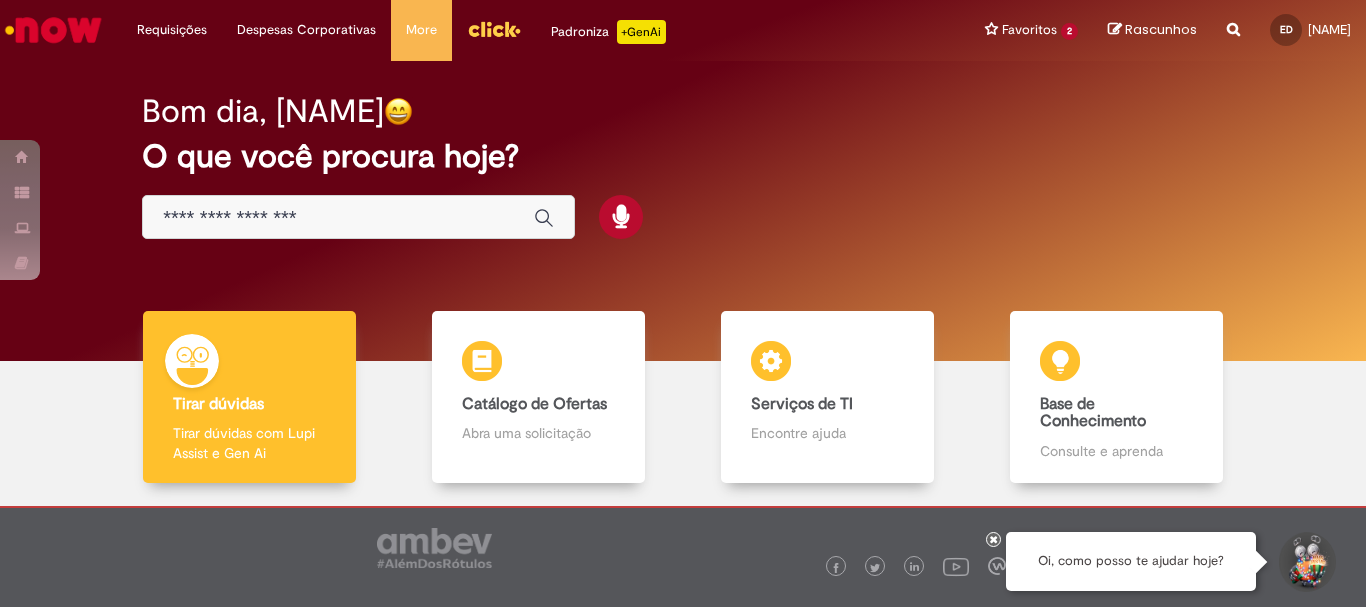 click on "Bom dia, [NAME] O que você procura hoje?" at bounding box center (683, 167) 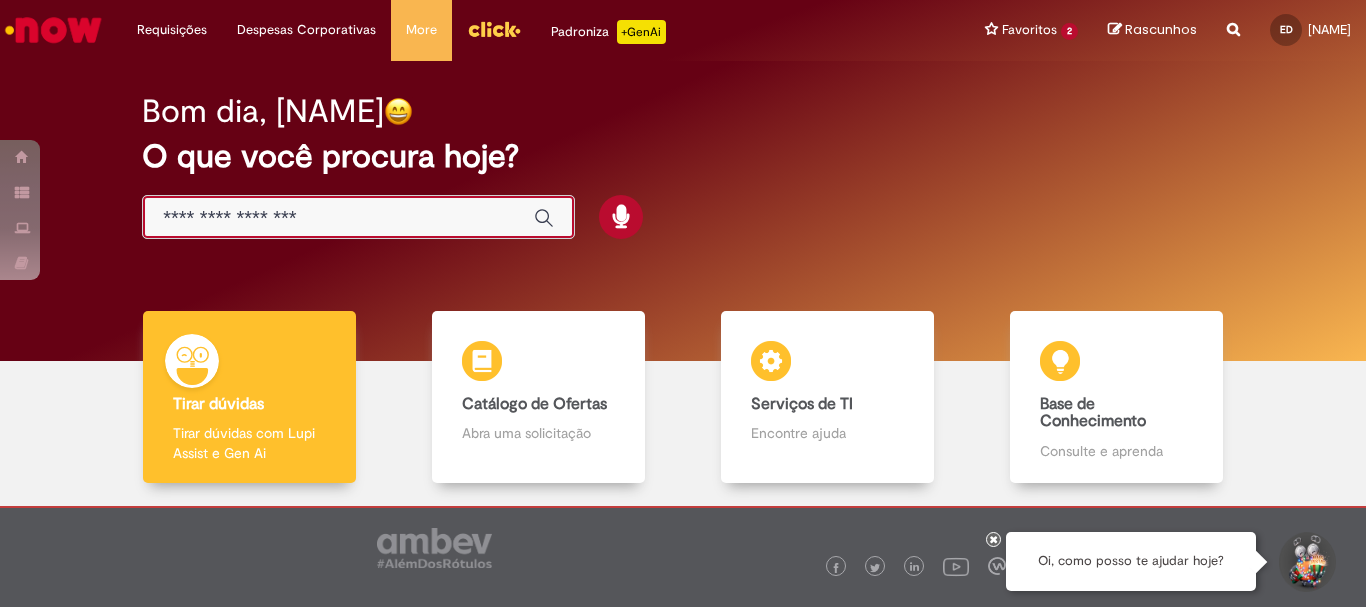 click at bounding box center [338, 218] 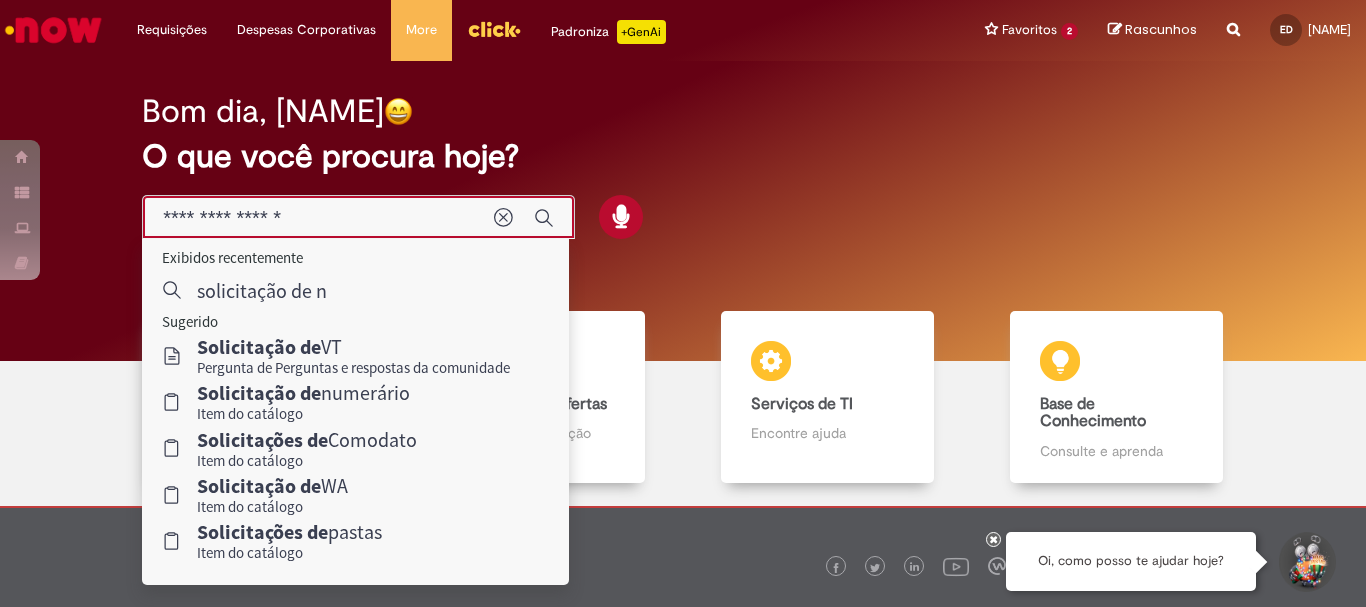 type on "**********" 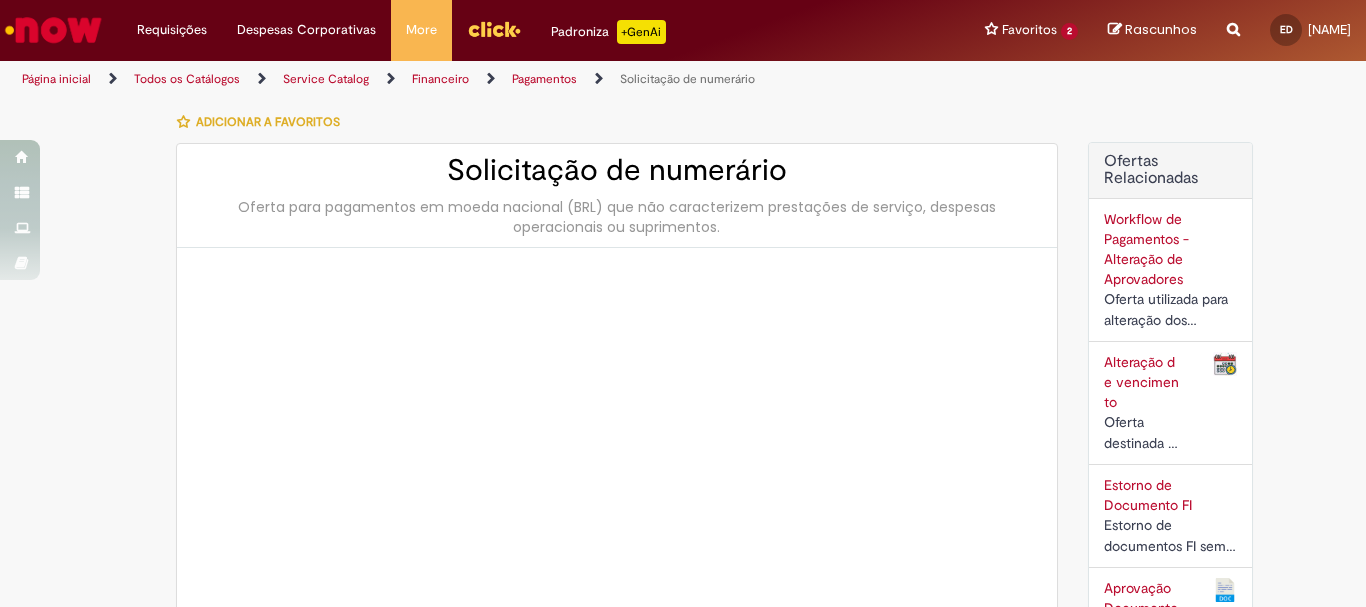 type on "********" 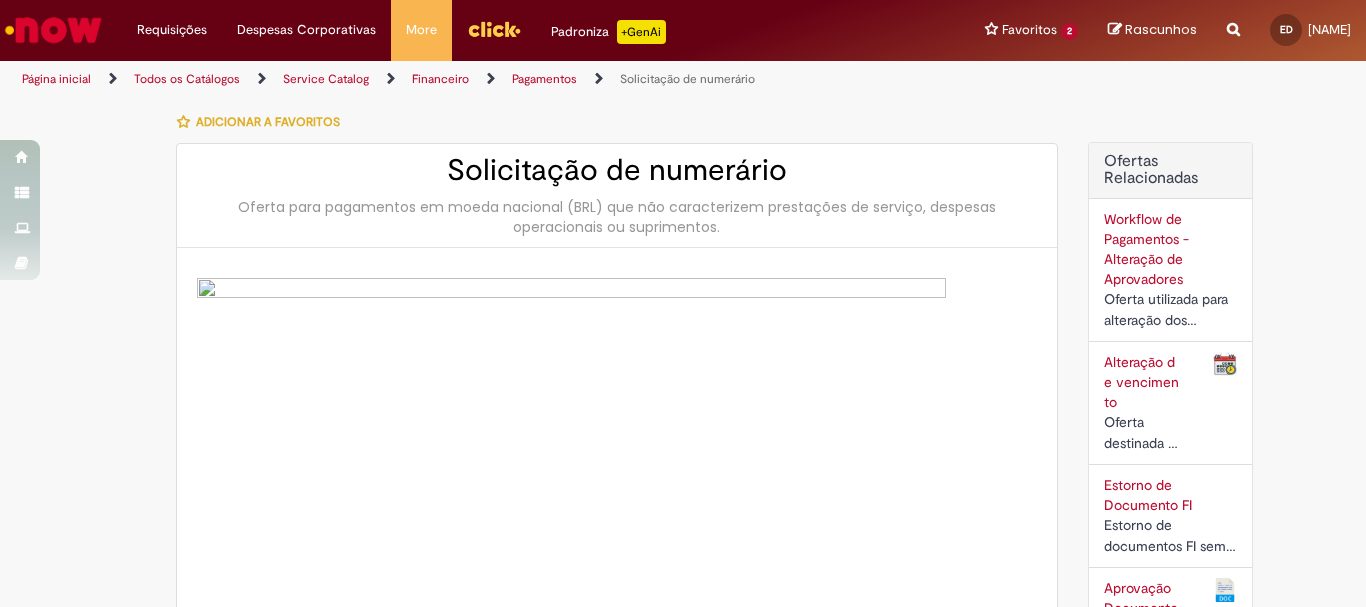 type on "**********" 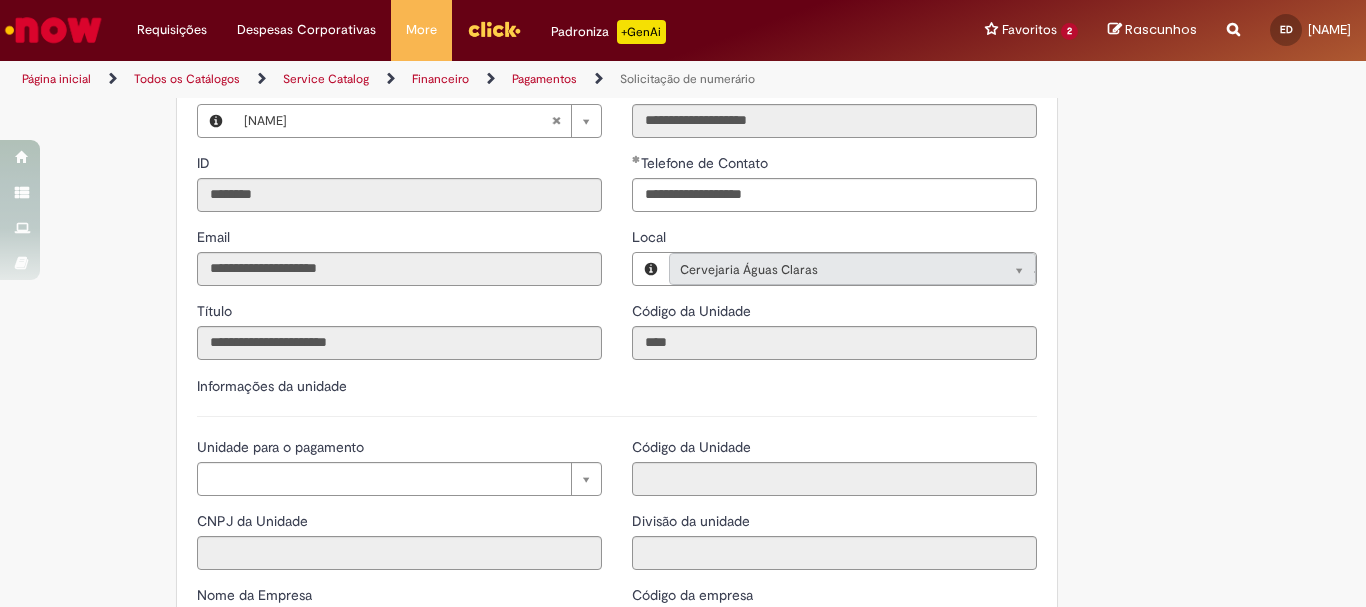 scroll, scrollTop: 1700, scrollLeft: 0, axis: vertical 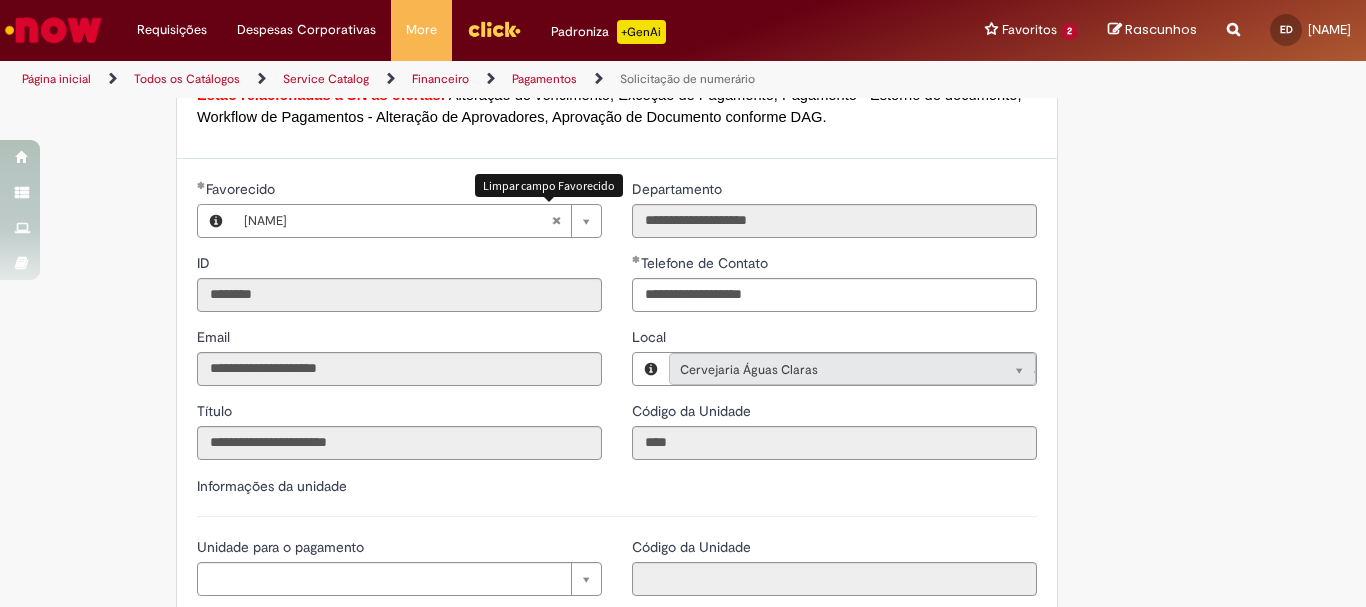 click at bounding box center [556, 221] 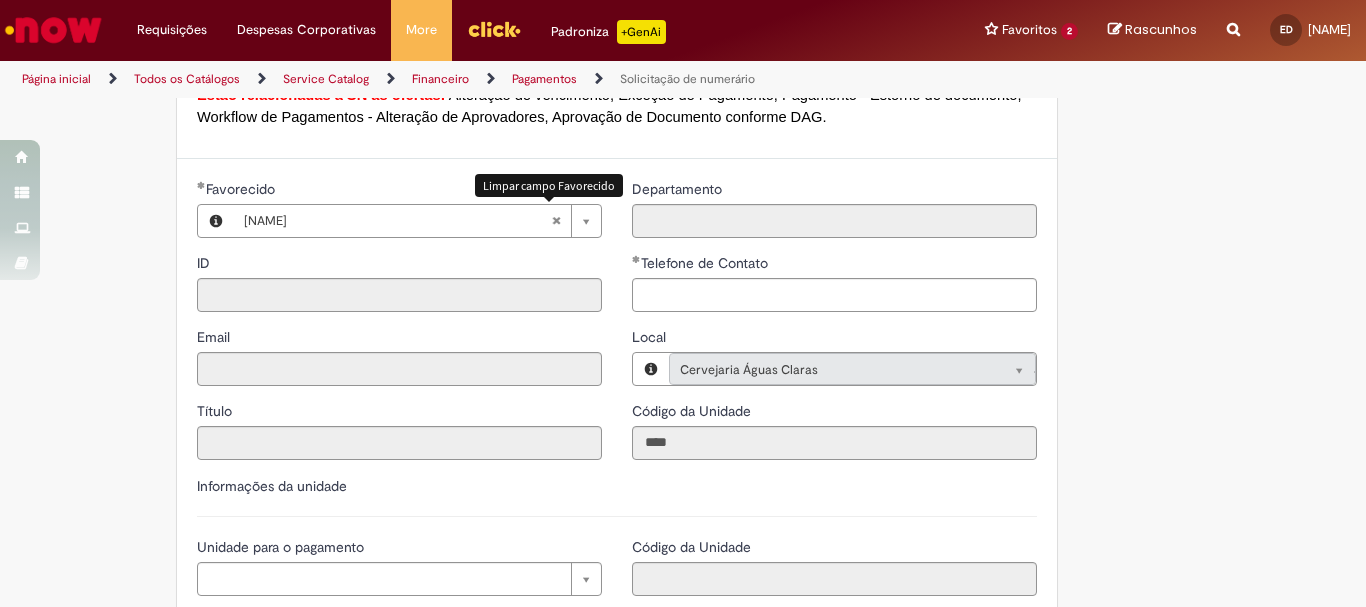 type 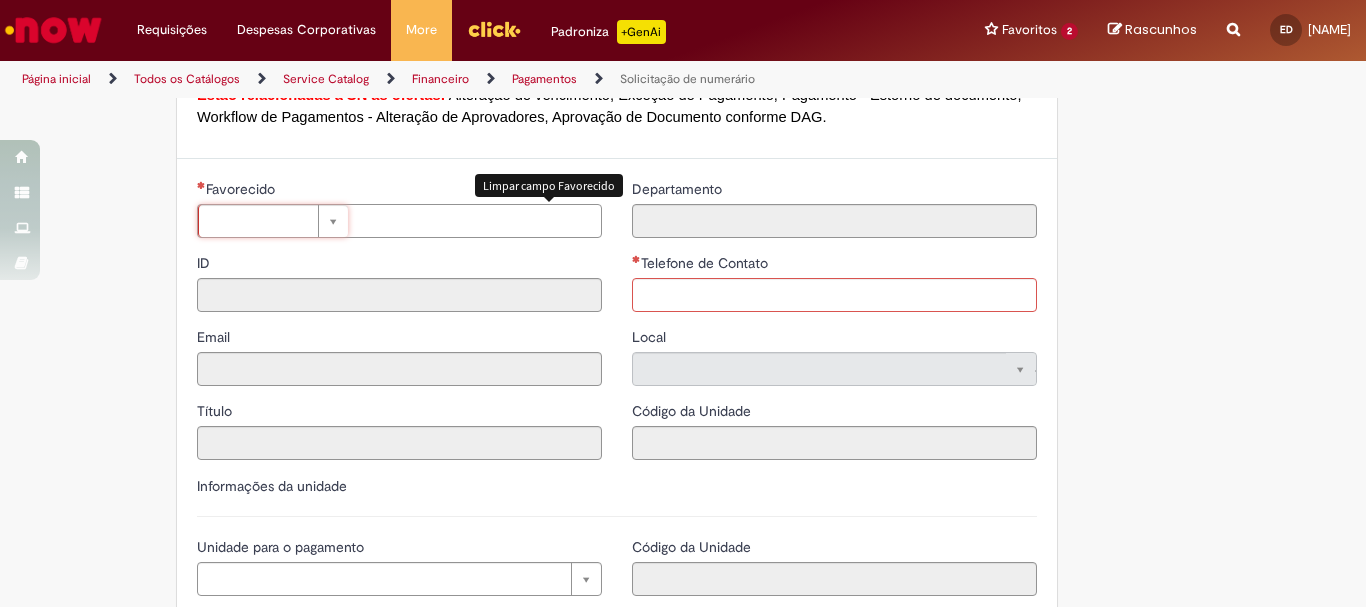 scroll, scrollTop: 0, scrollLeft: 0, axis: both 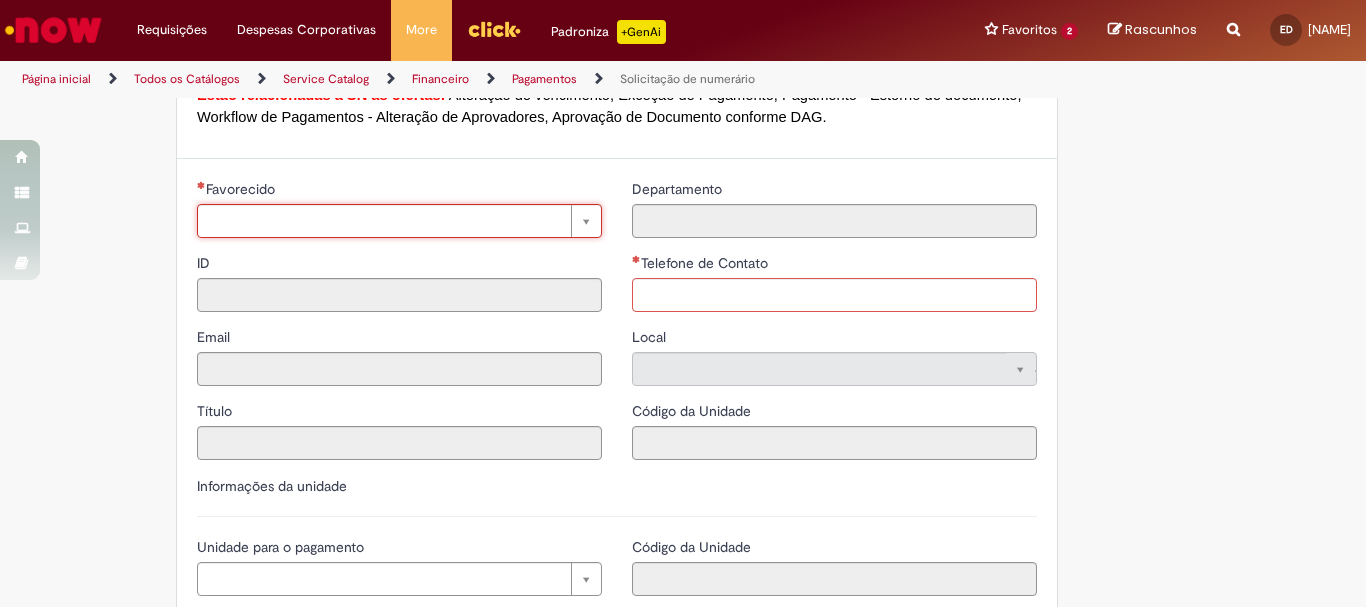 type on "*" 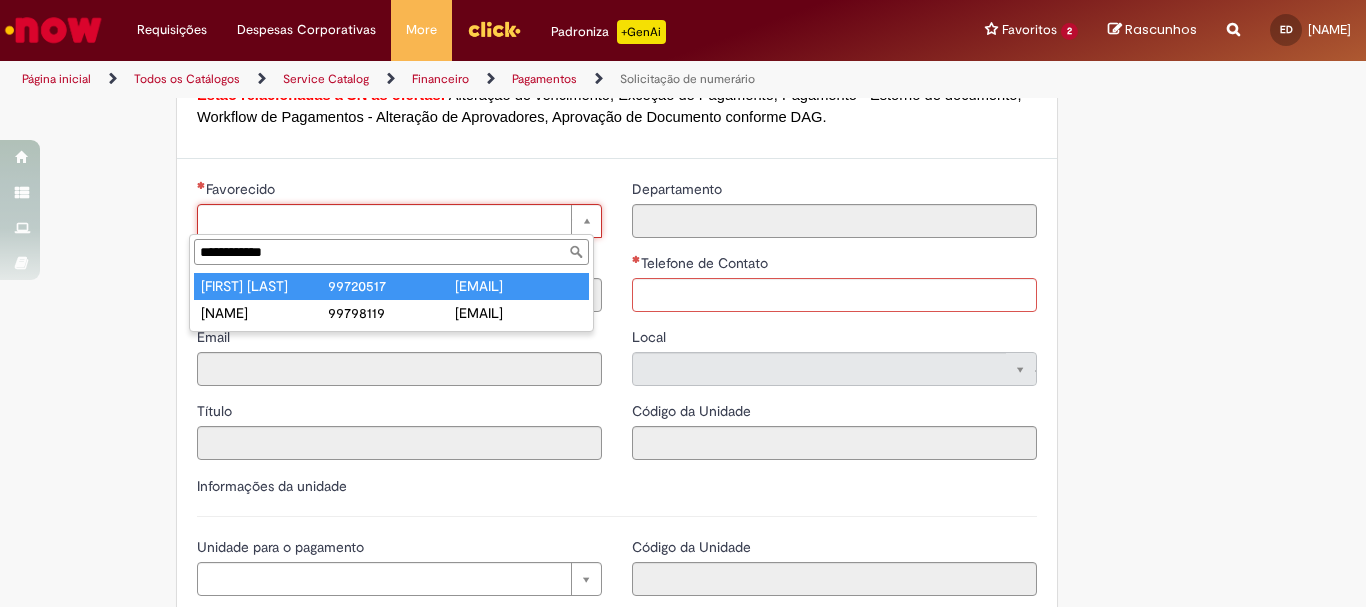 type on "**********" 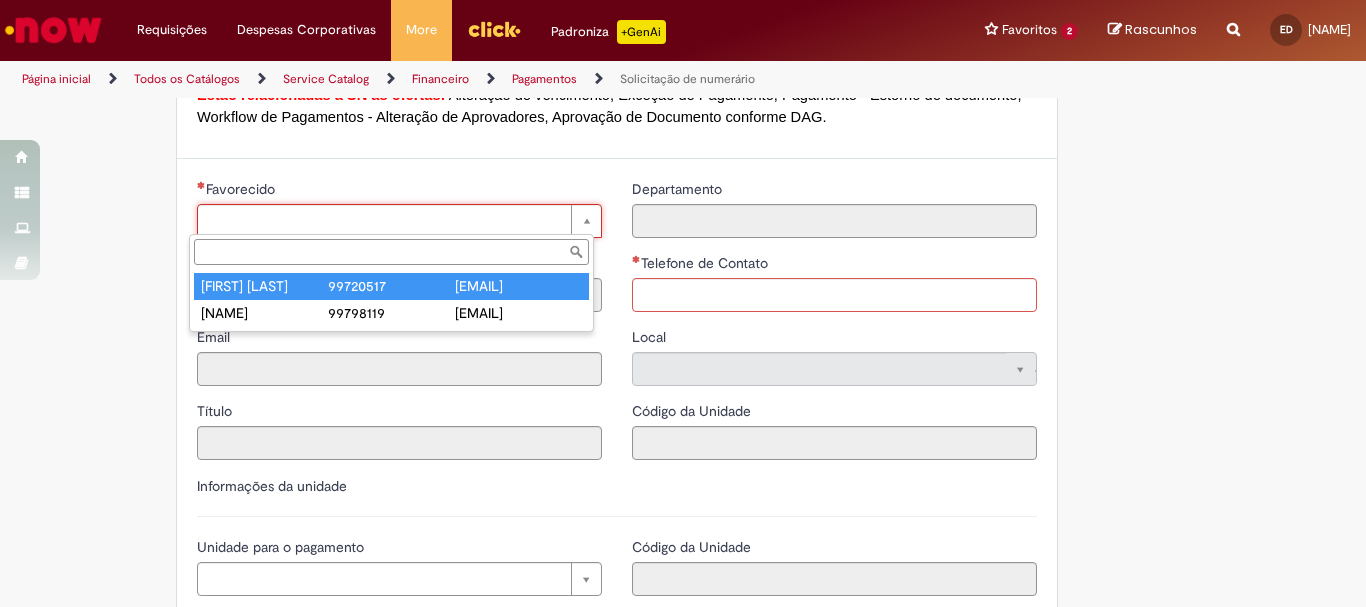 type on "********" 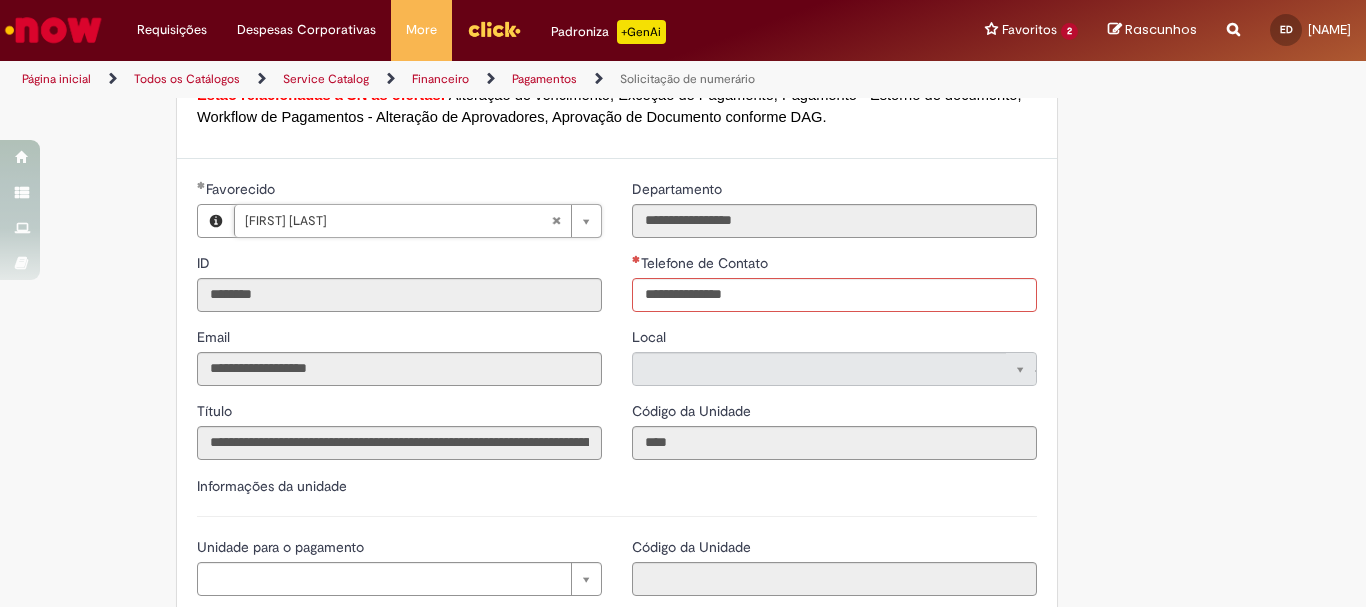 type on "**********" 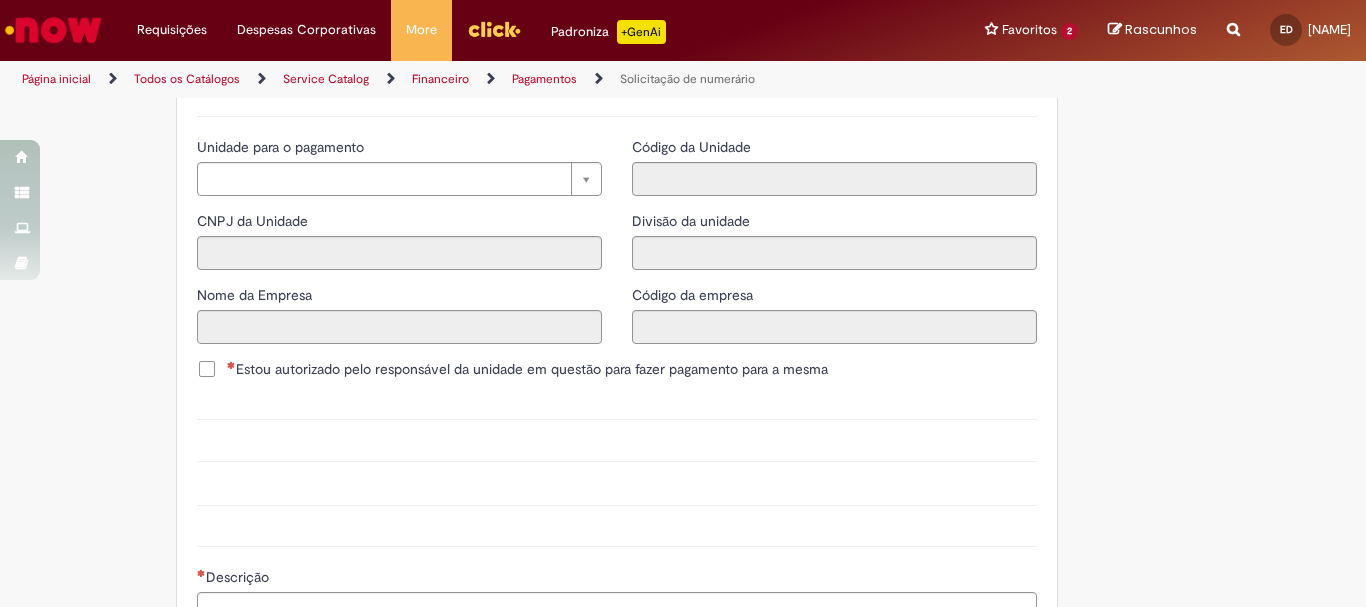 scroll, scrollTop: 2000, scrollLeft: 0, axis: vertical 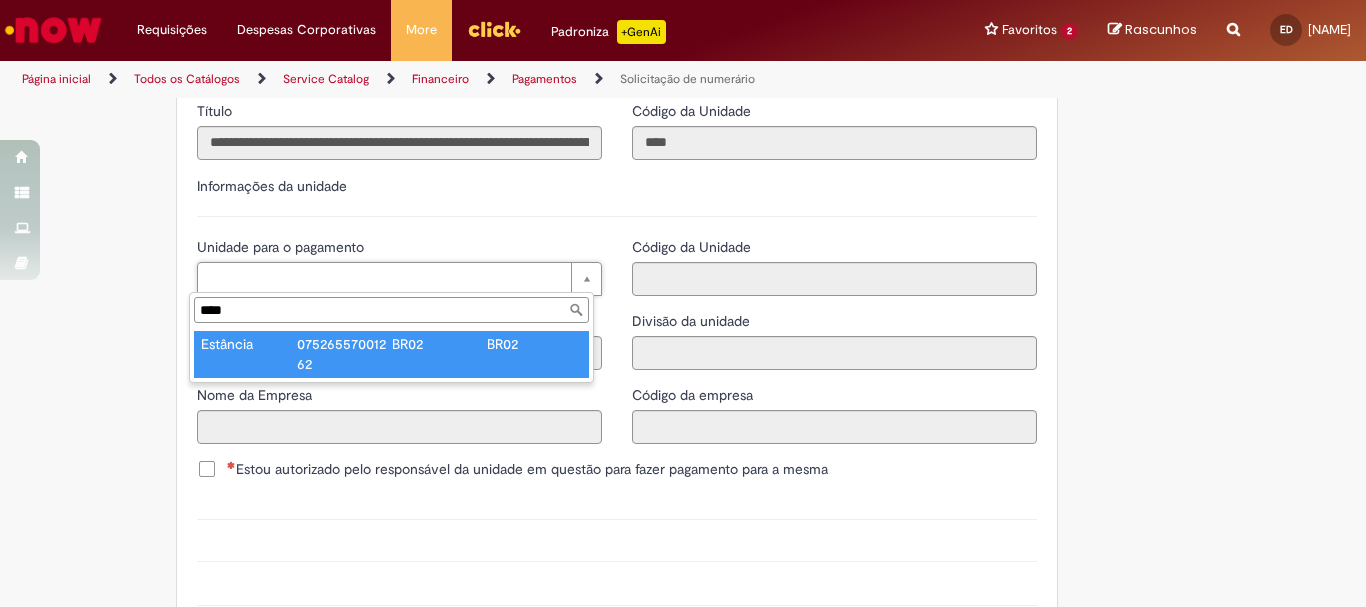 type on "****" 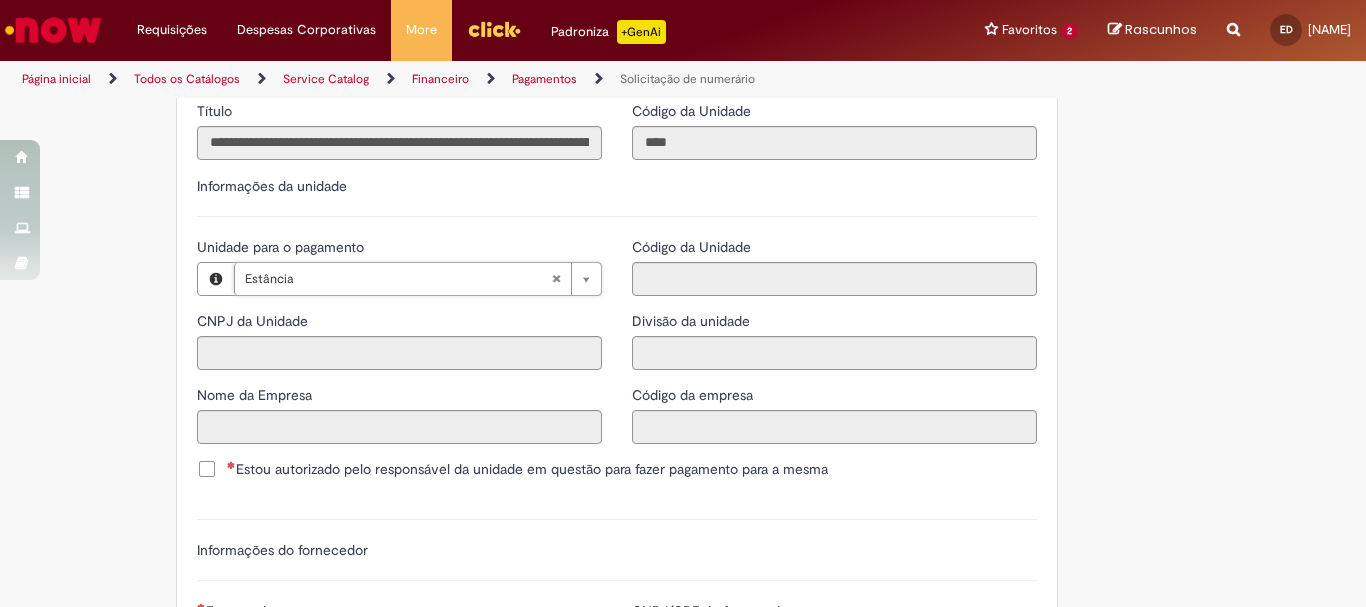 type on "**********" 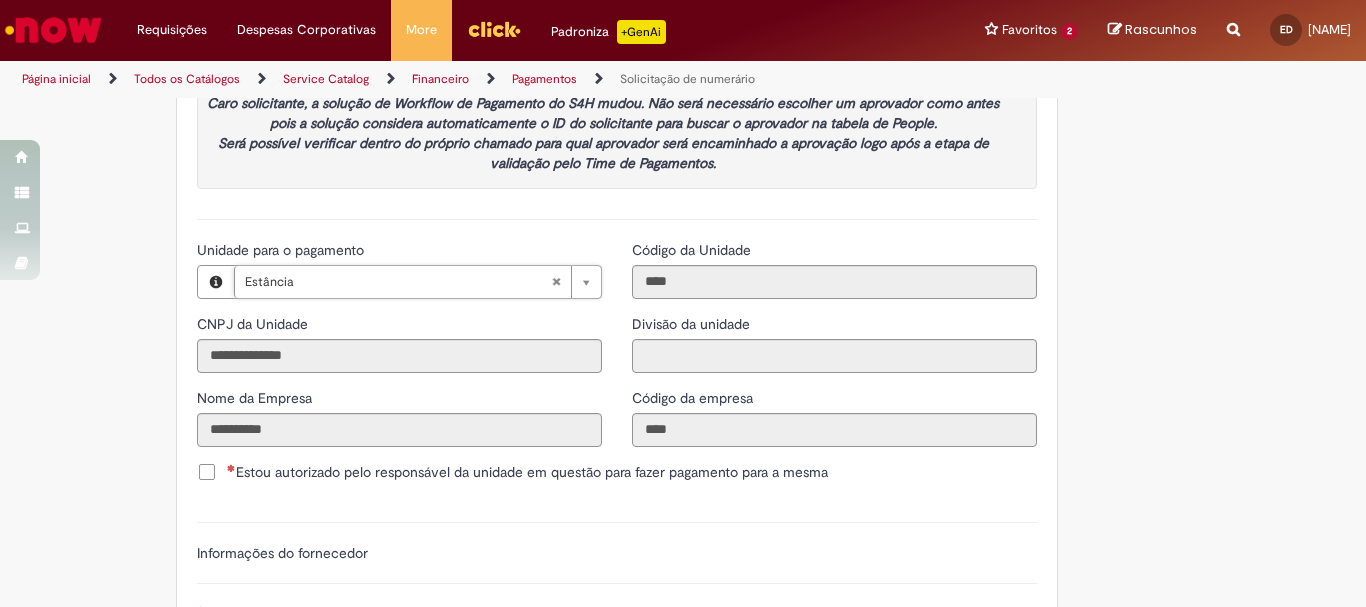 scroll, scrollTop: 2000, scrollLeft: 0, axis: vertical 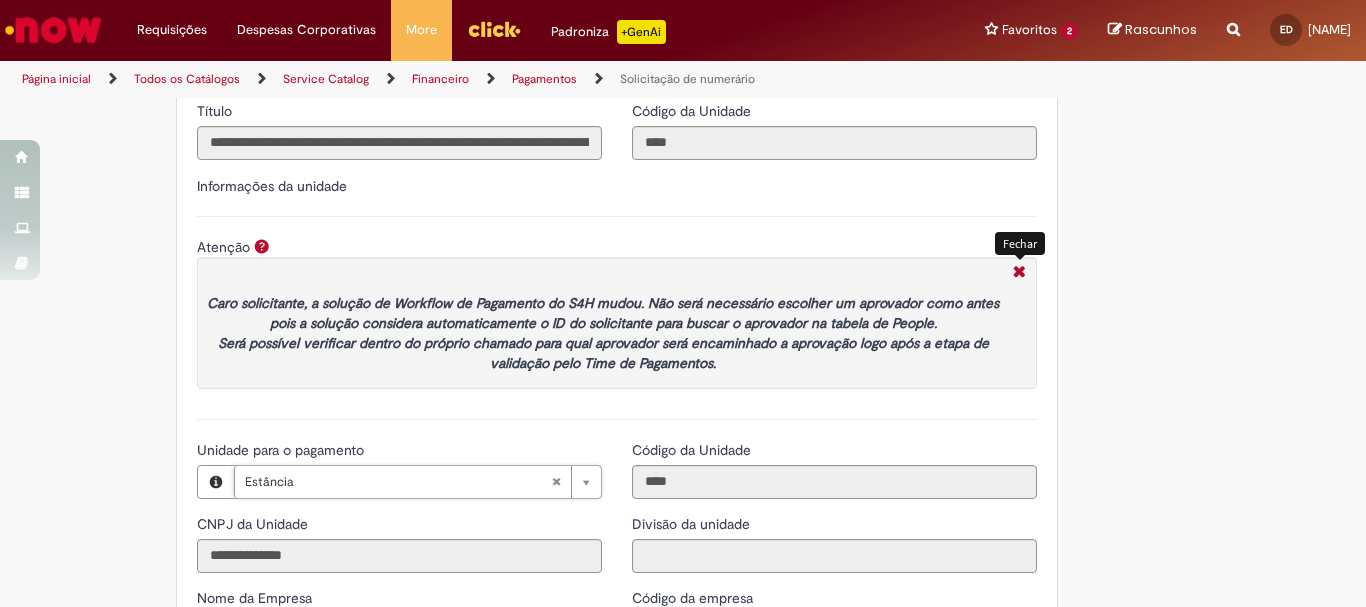 click at bounding box center [1019, 273] 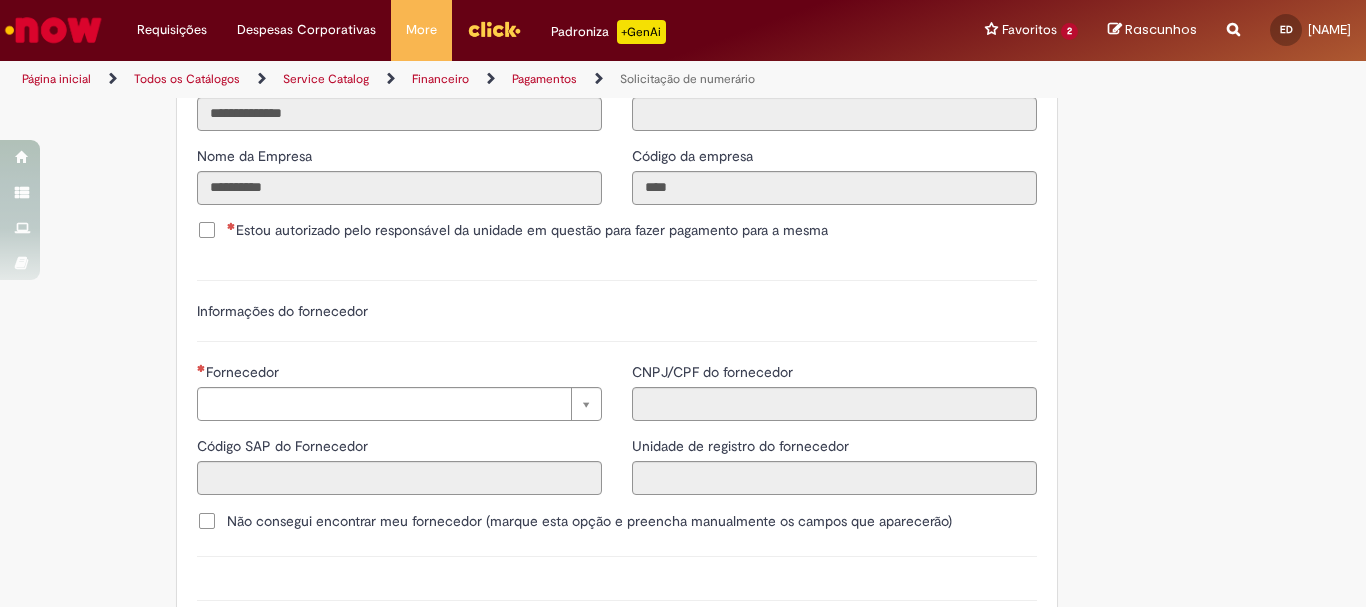 scroll, scrollTop: 2100, scrollLeft: 0, axis: vertical 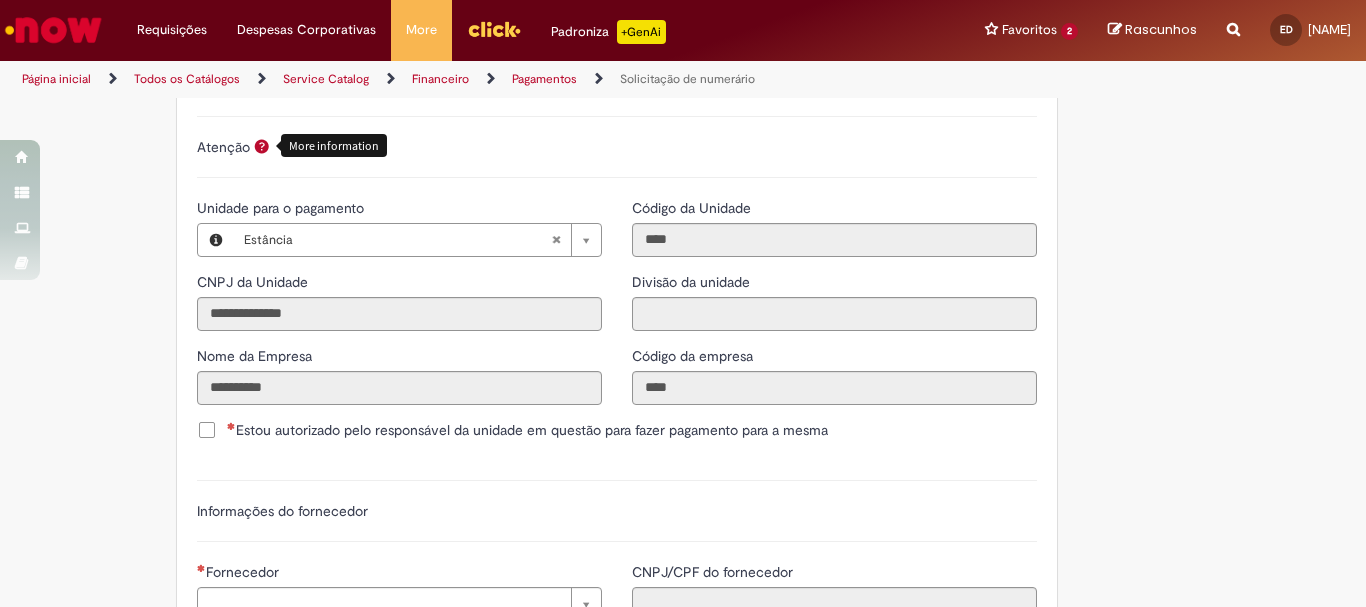 click on "Estou autorizado pelo responsável da unidade em questão para fazer pagamento para a mesma" at bounding box center (527, 430) 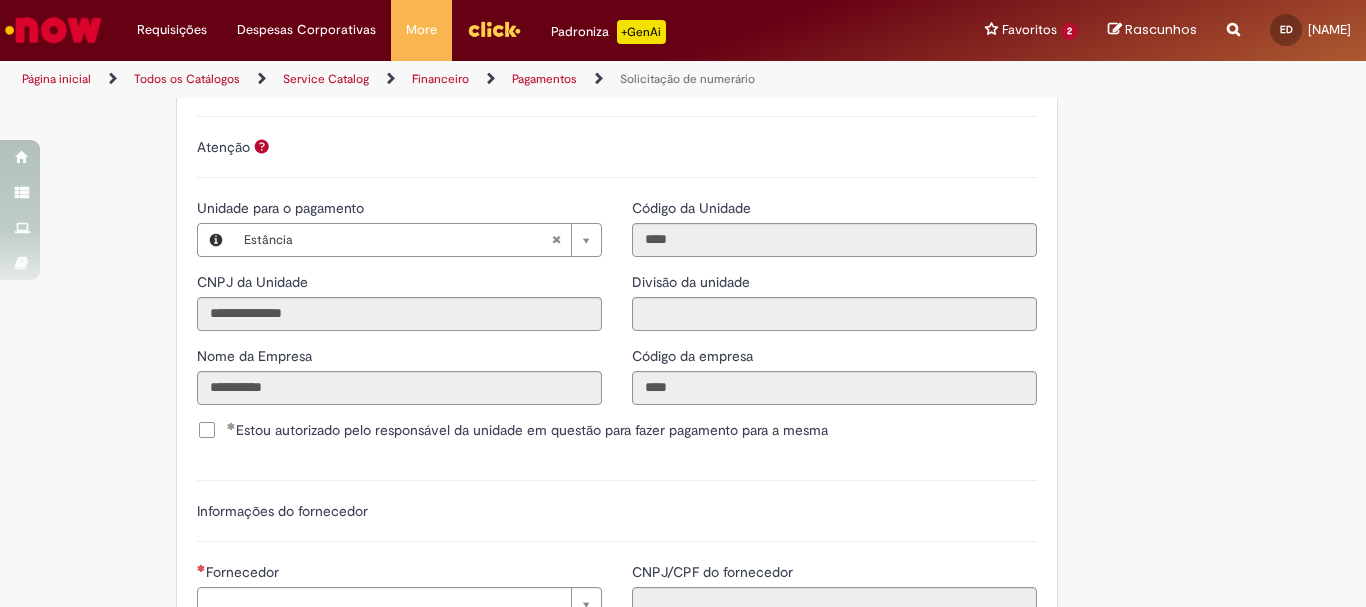 scroll, scrollTop: 2300, scrollLeft: 0, axis: vertical 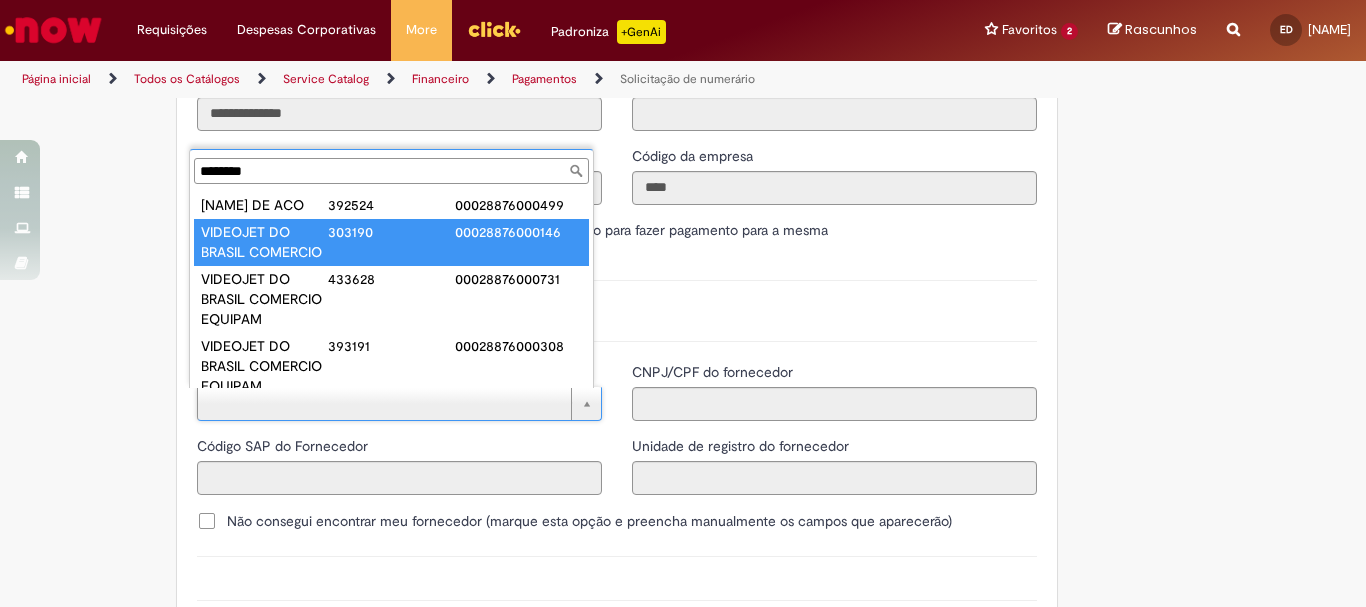 drag, startPoint x: 260, startPoint y: 172, endPoint x: 176, endPoint y: 186, distance: 85.158676 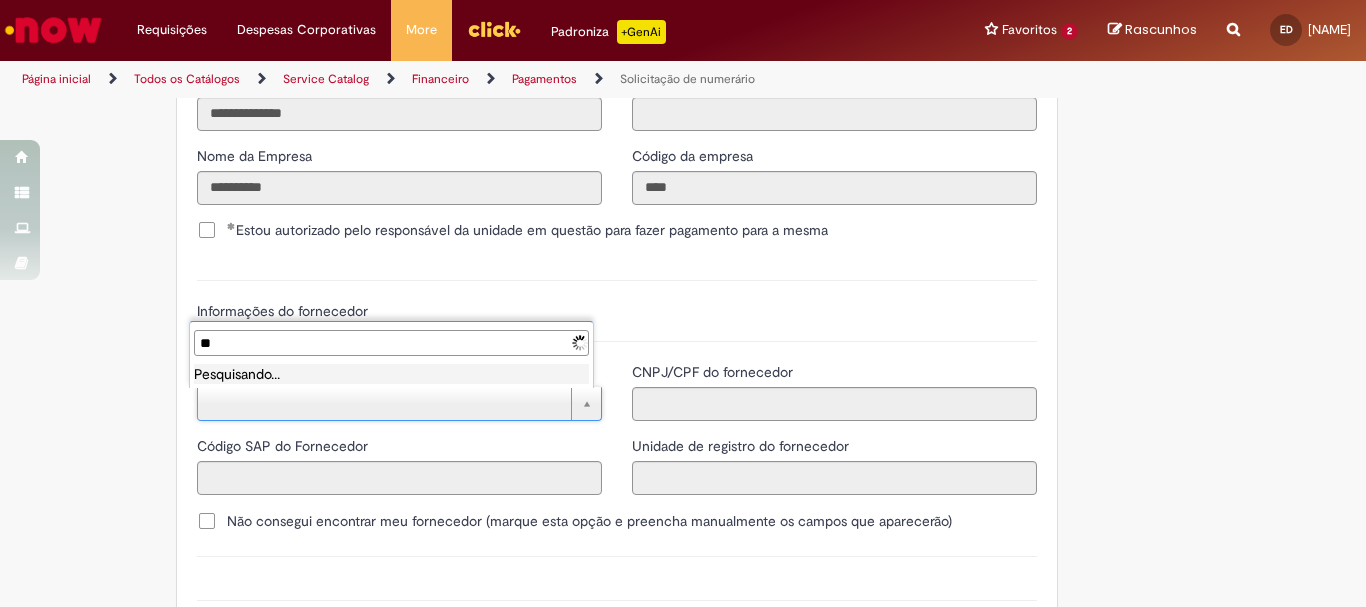 type on "*" 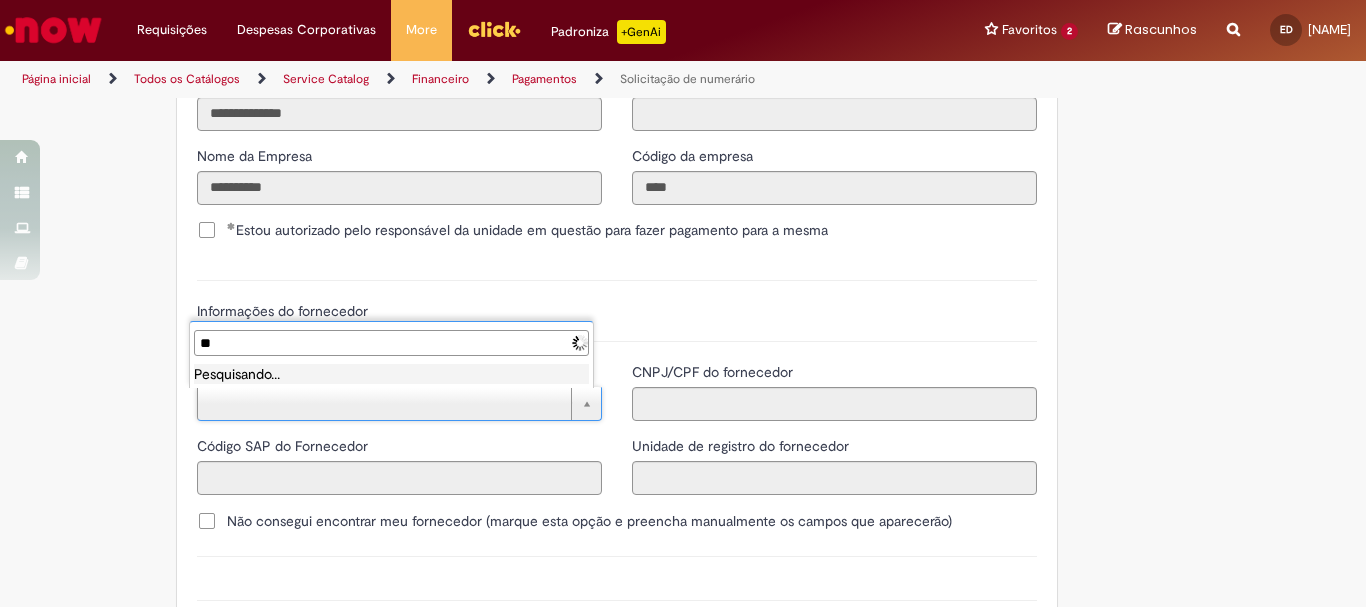 type on "*" 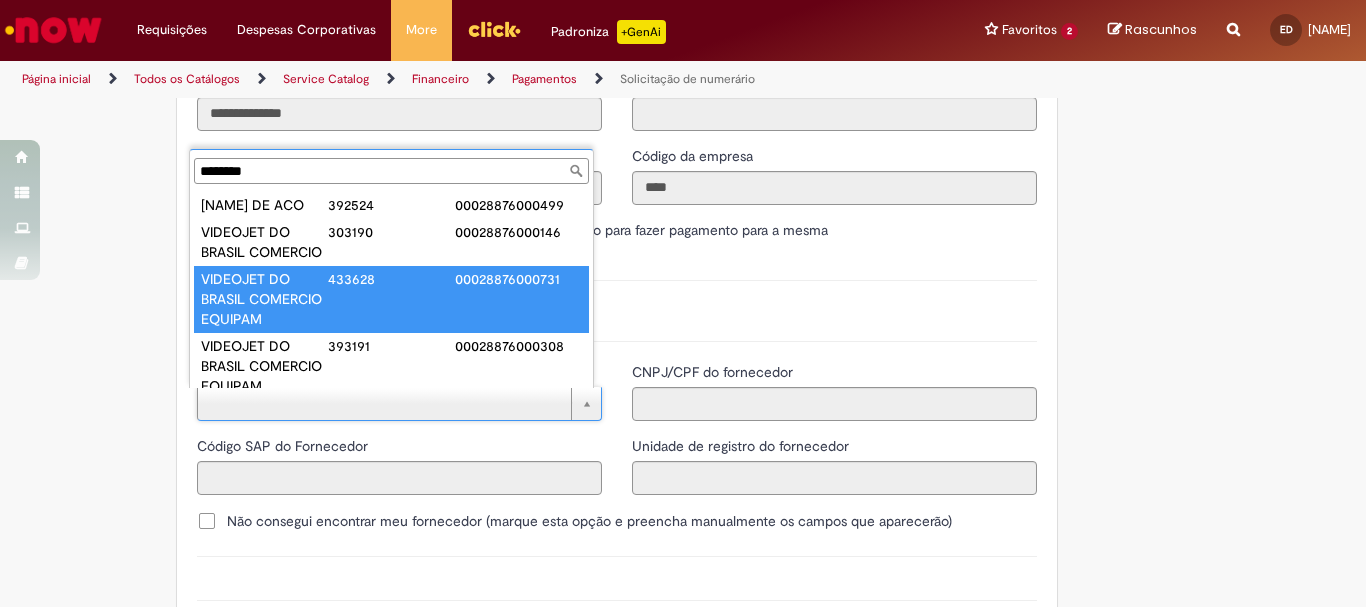 scroll, scrollTop: 21, scrollLeft: 0, axis: vertical 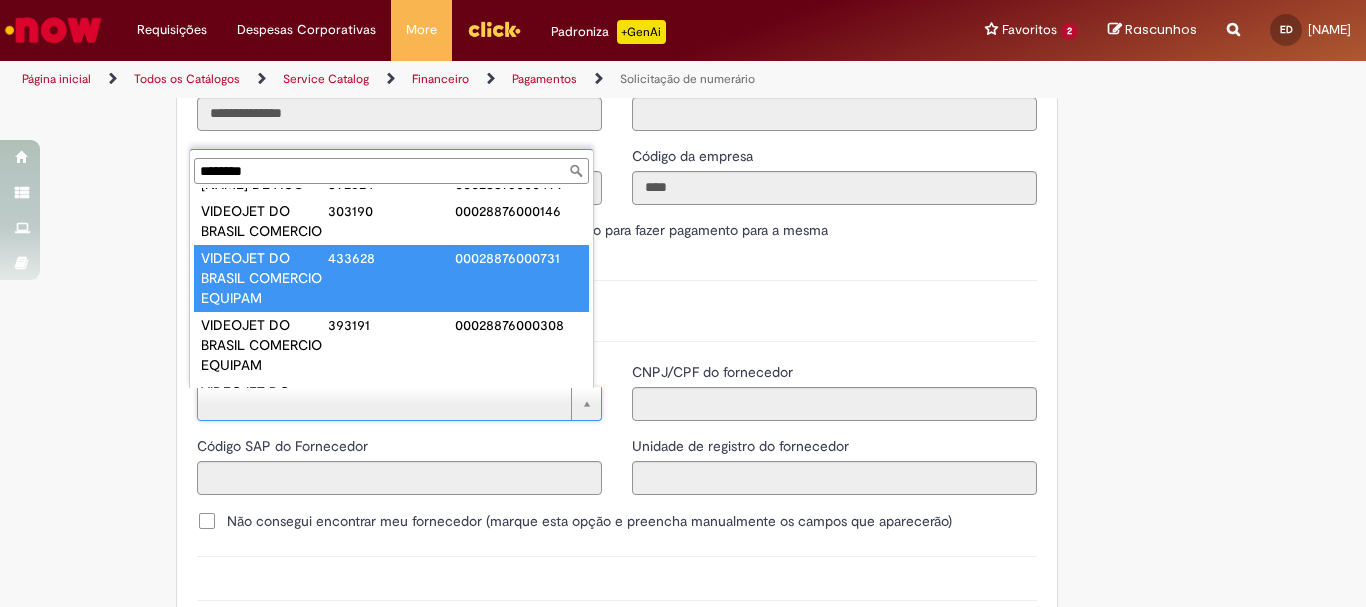 type on "********" 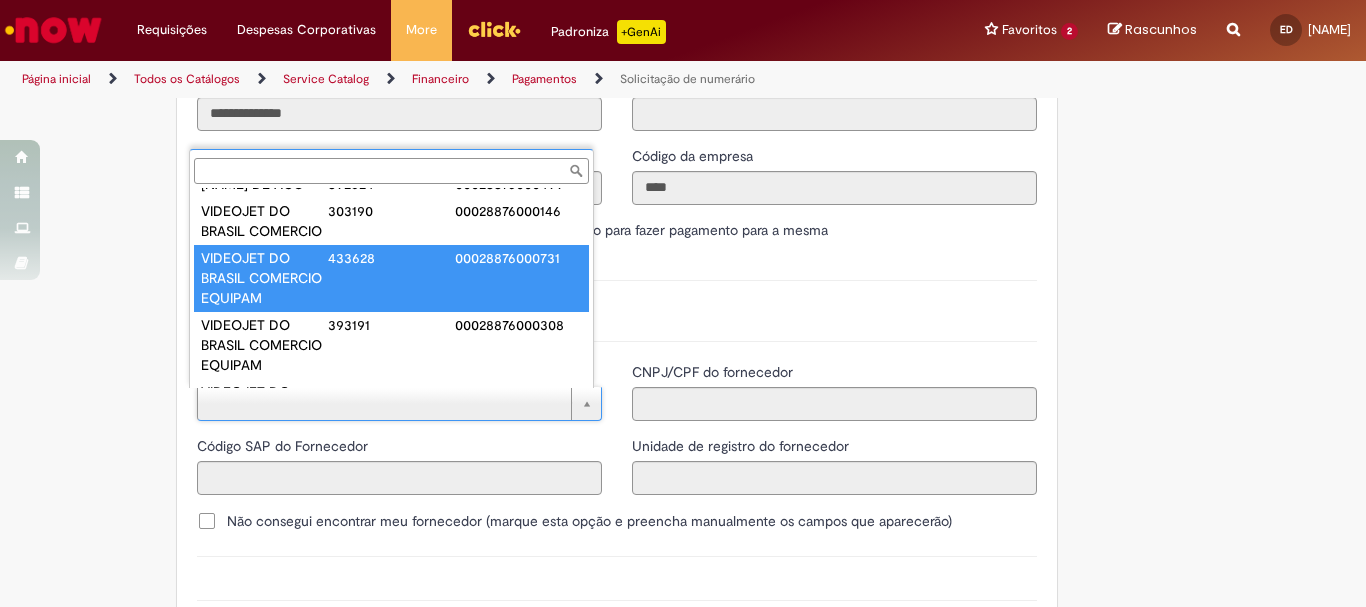 type on "******" 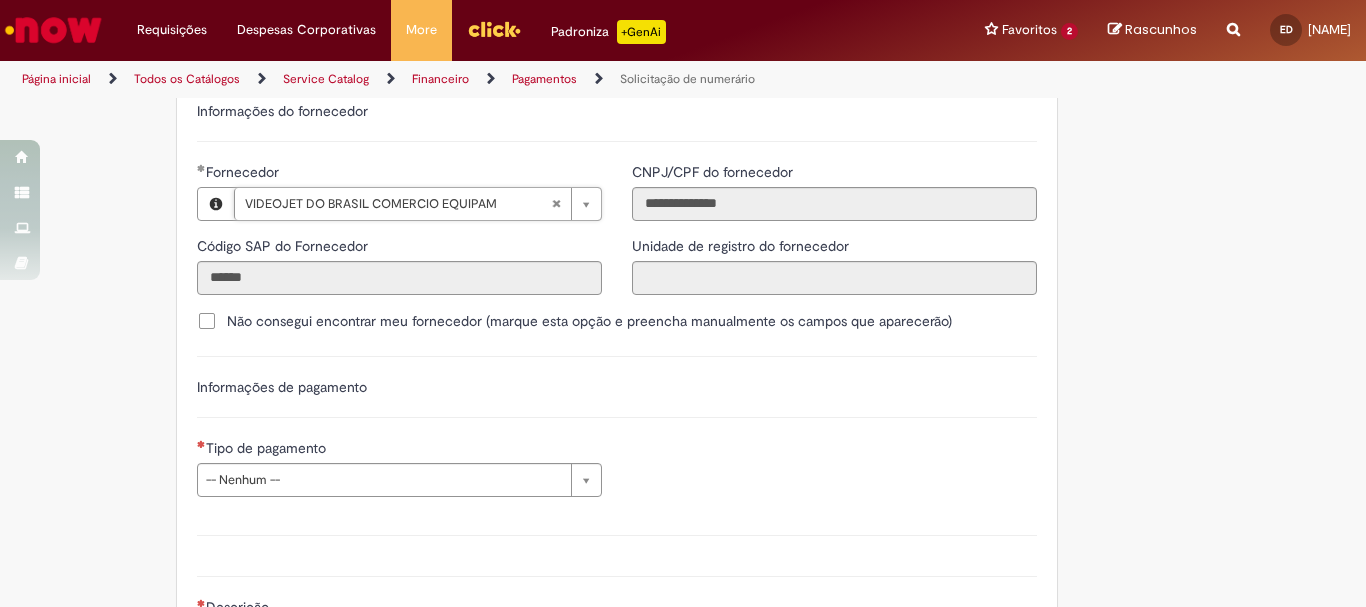 scroll, scrollTop: 2700, scrollLeft: 0, axis: vertical 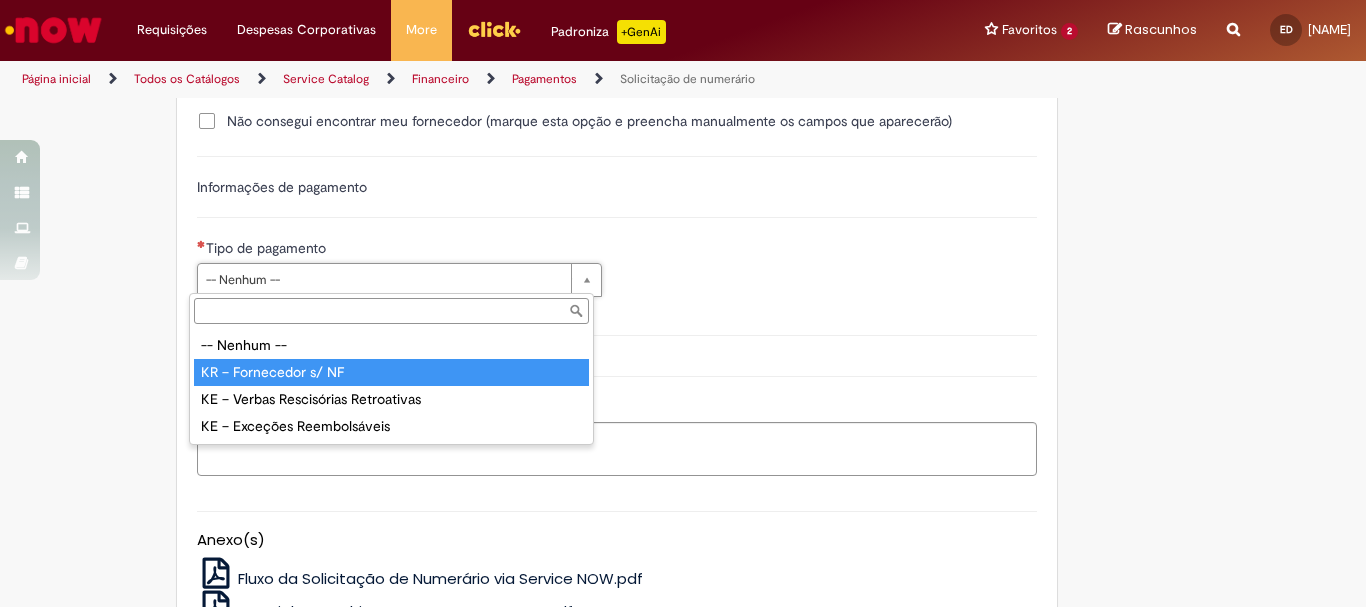 type on "**********" 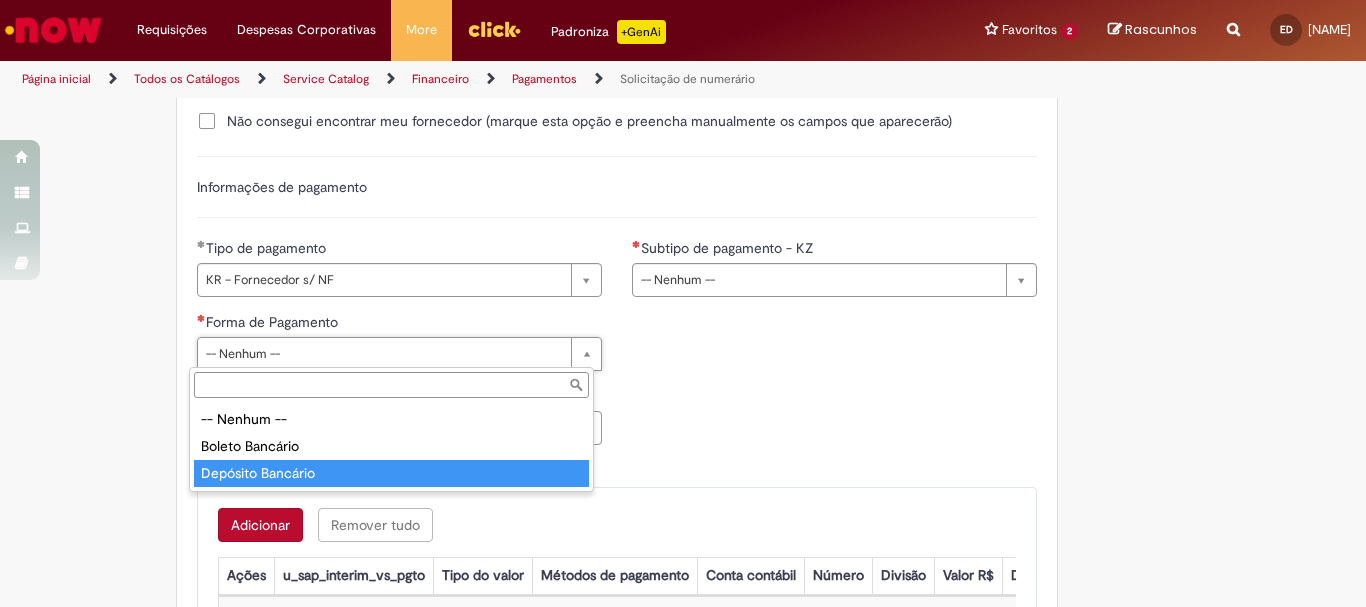type on "**********" 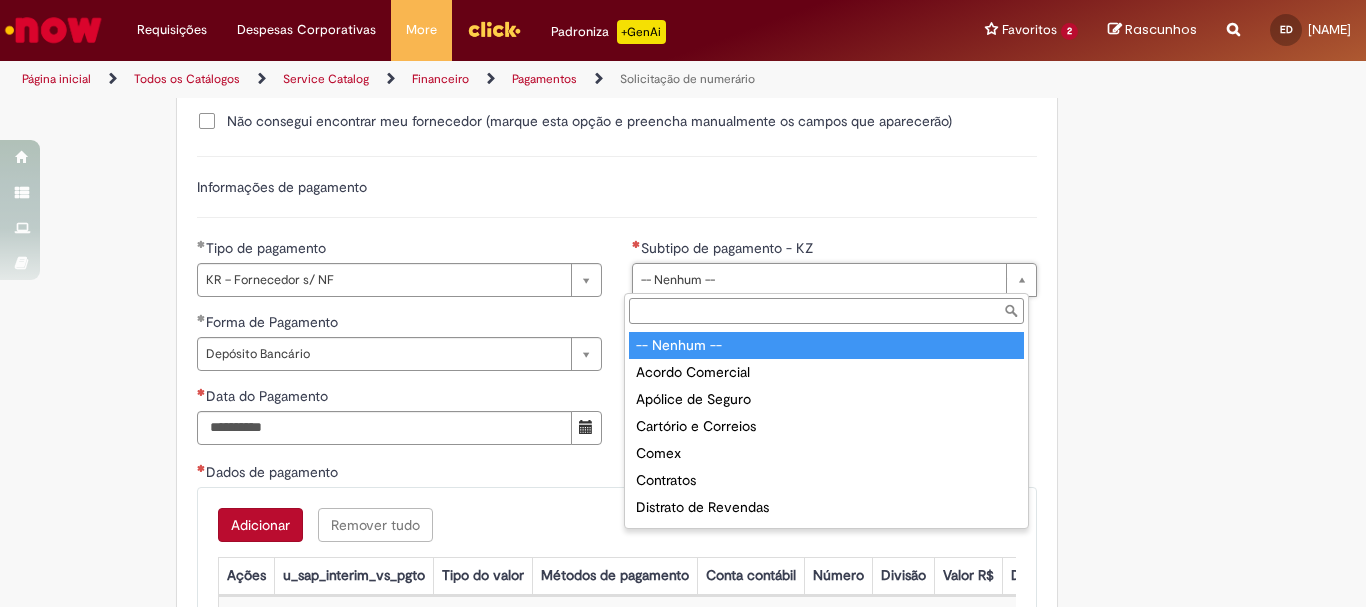 click on "Subtipo de pagamento - KZ" at bounding box center (826, 311) 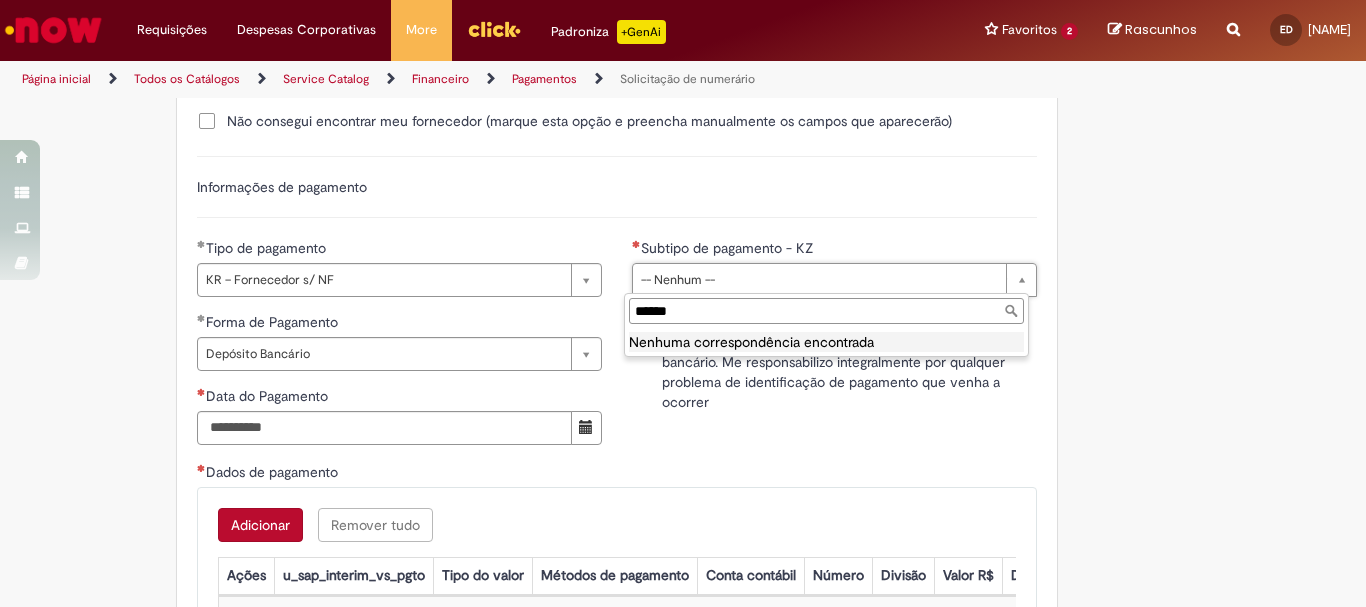 type on "*****" 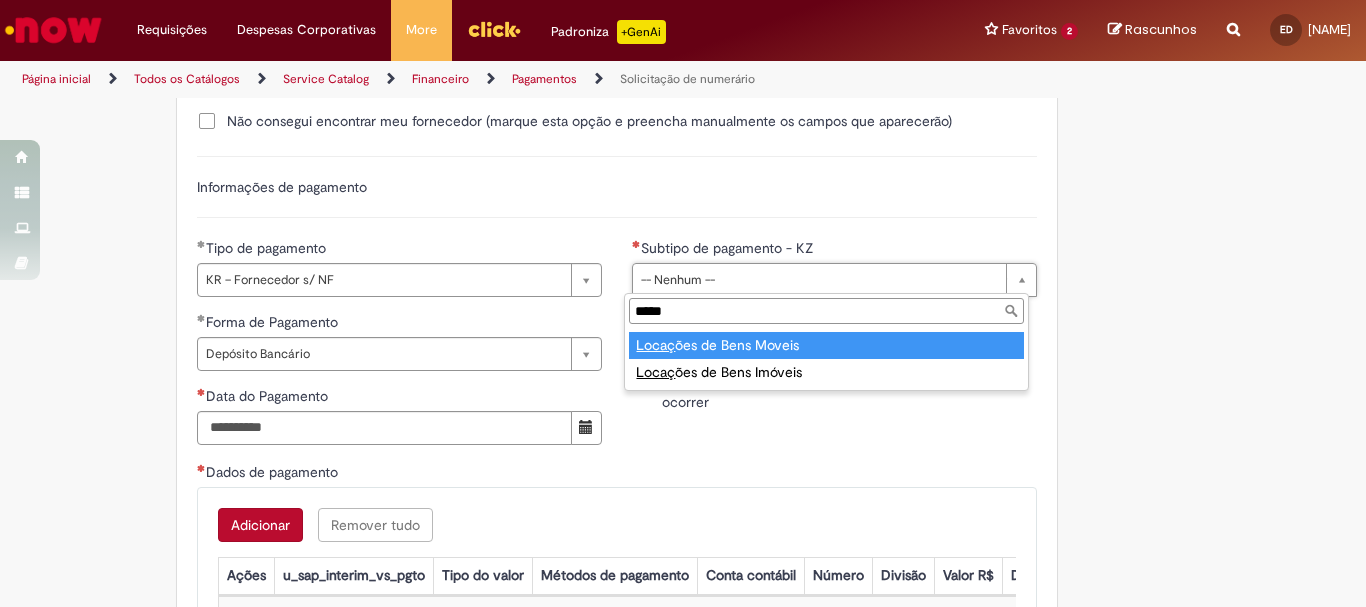 type on "**********" 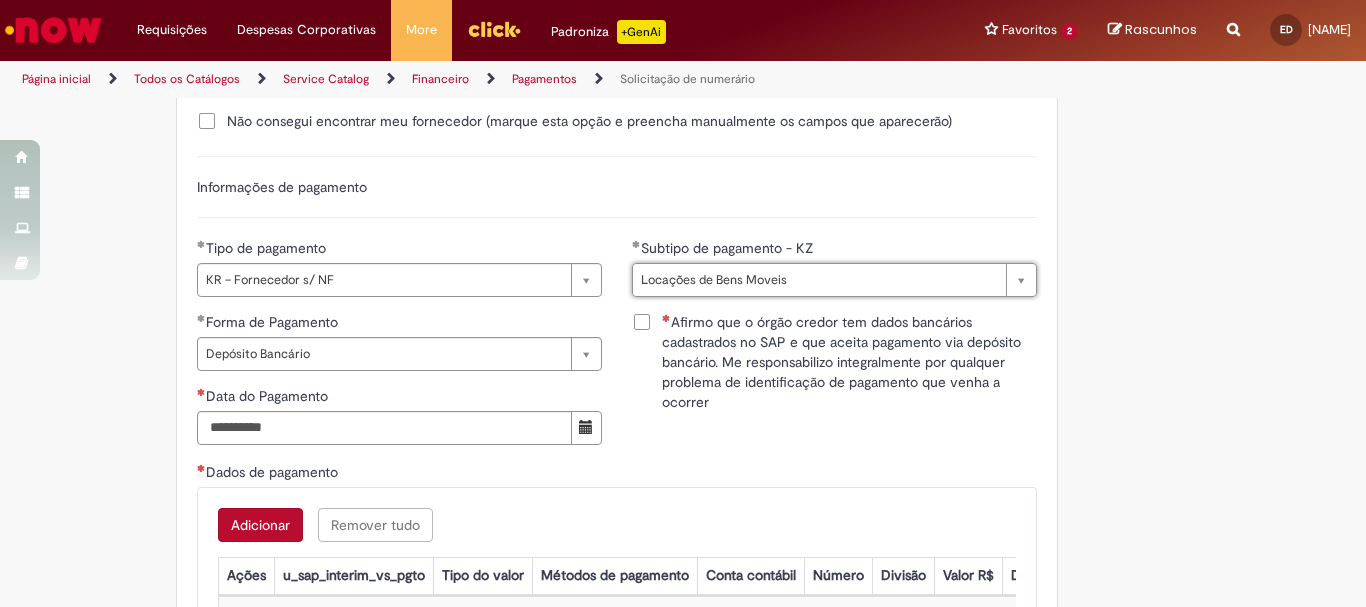 click on "Afirmo que o órgão credor tem dados bancários cadastrados no SAP e que aceita pagamento via depósito bancário. Me responsabilizo integralmente por qualquer problema de identificação de pagamento que venha a ocorrer" at bounding box center [849, 362] 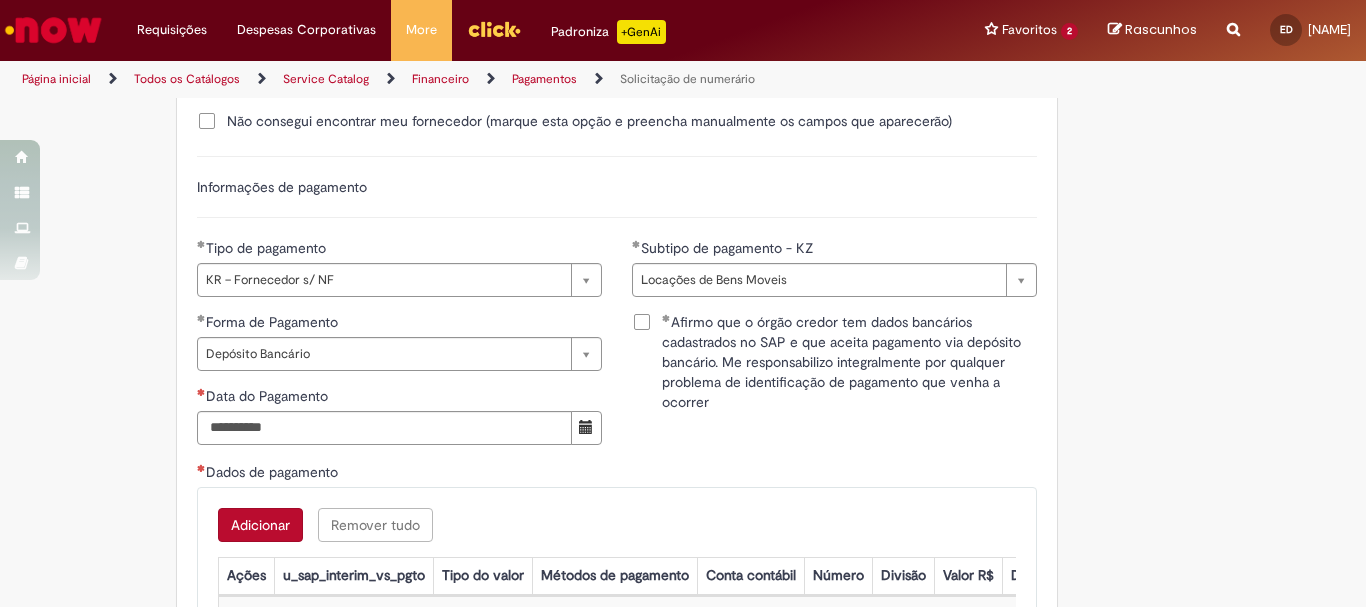 scroll, scrollTop: 2900, scrollLeft: 0, axis: vertical 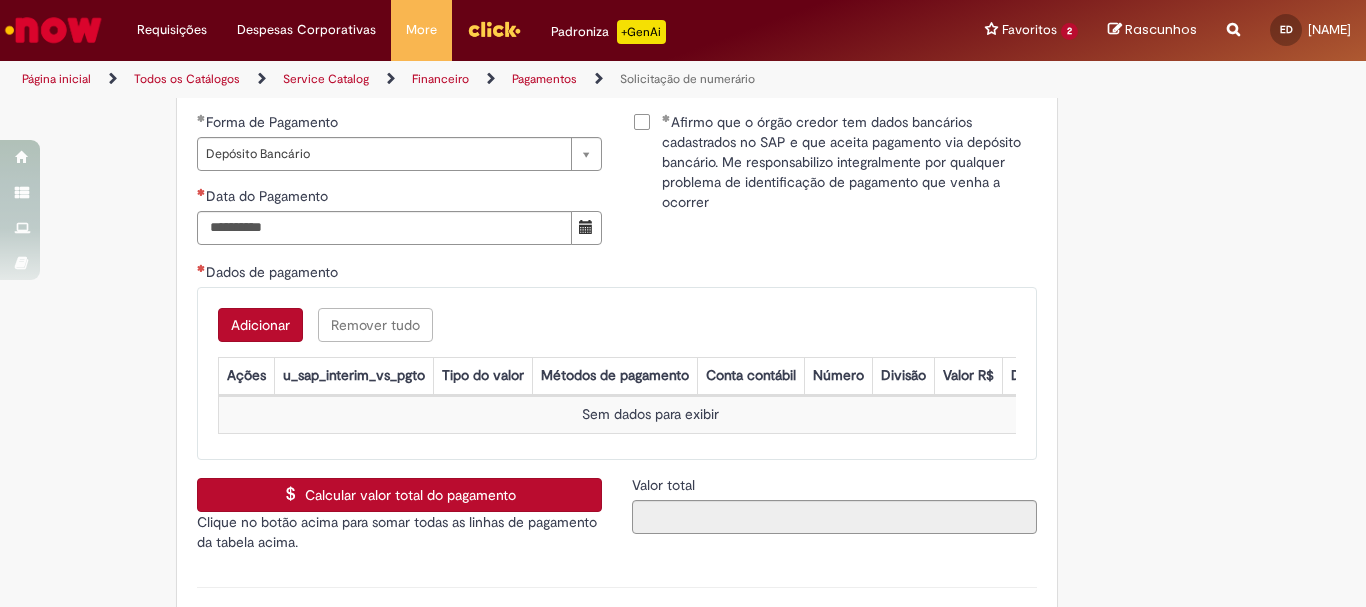 click on "Adicionar" at bounding box center [260, 325] 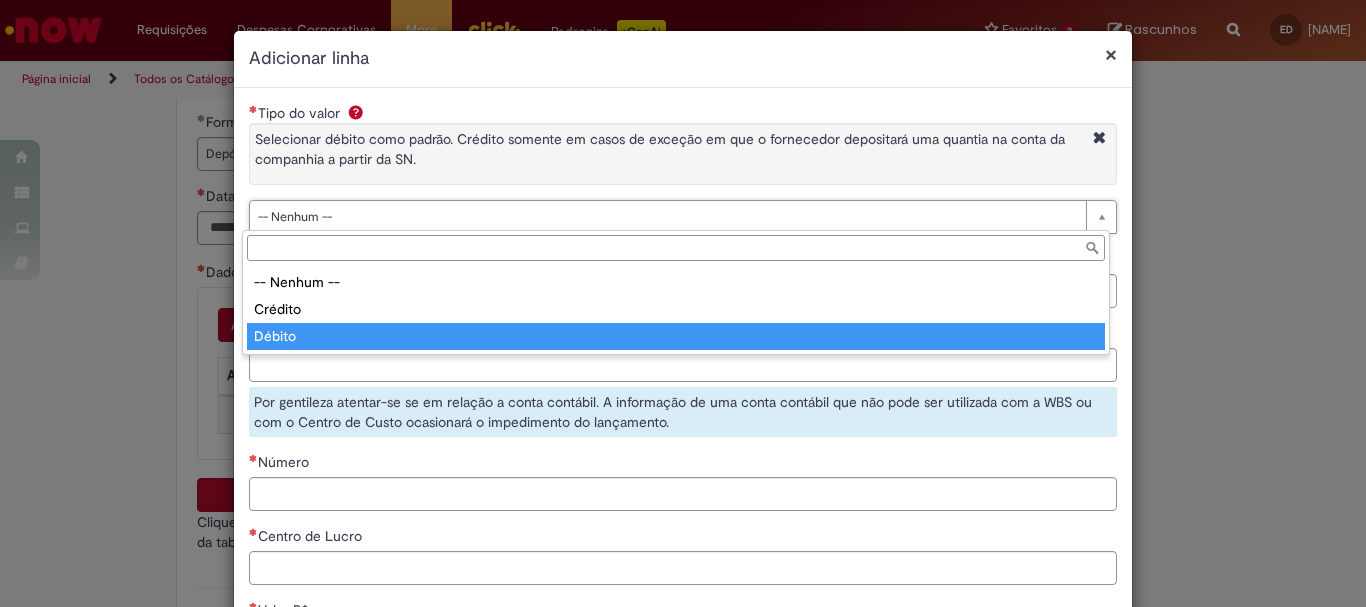 type on "******" 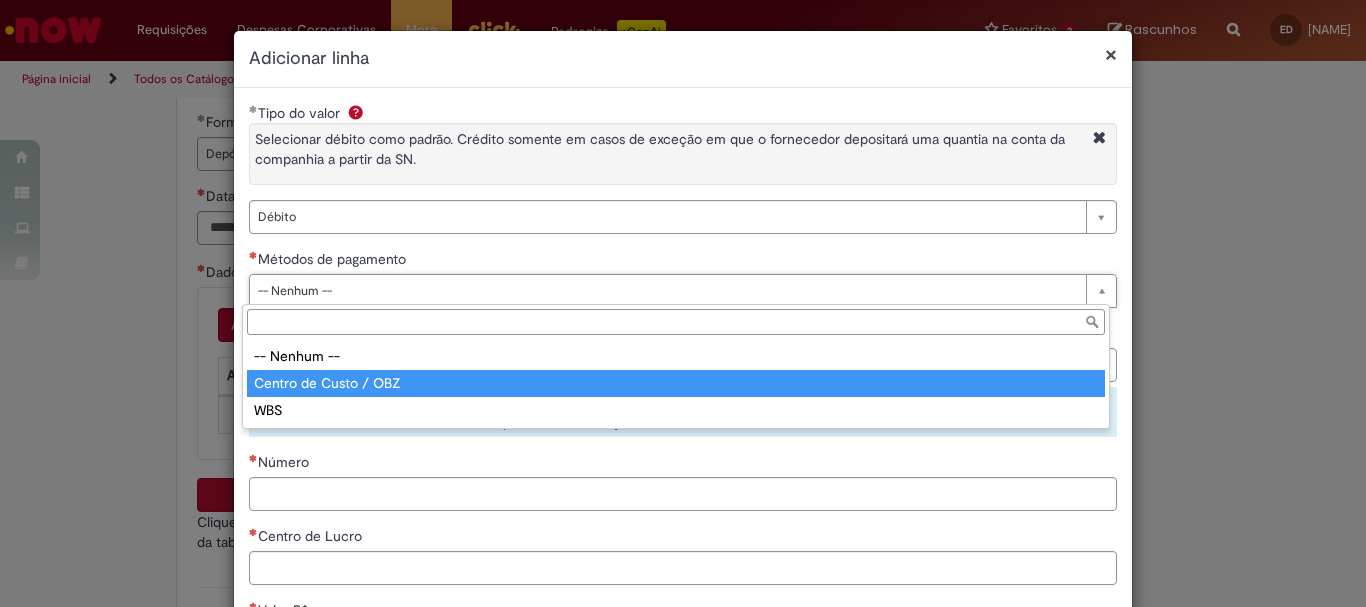 type on "**********" 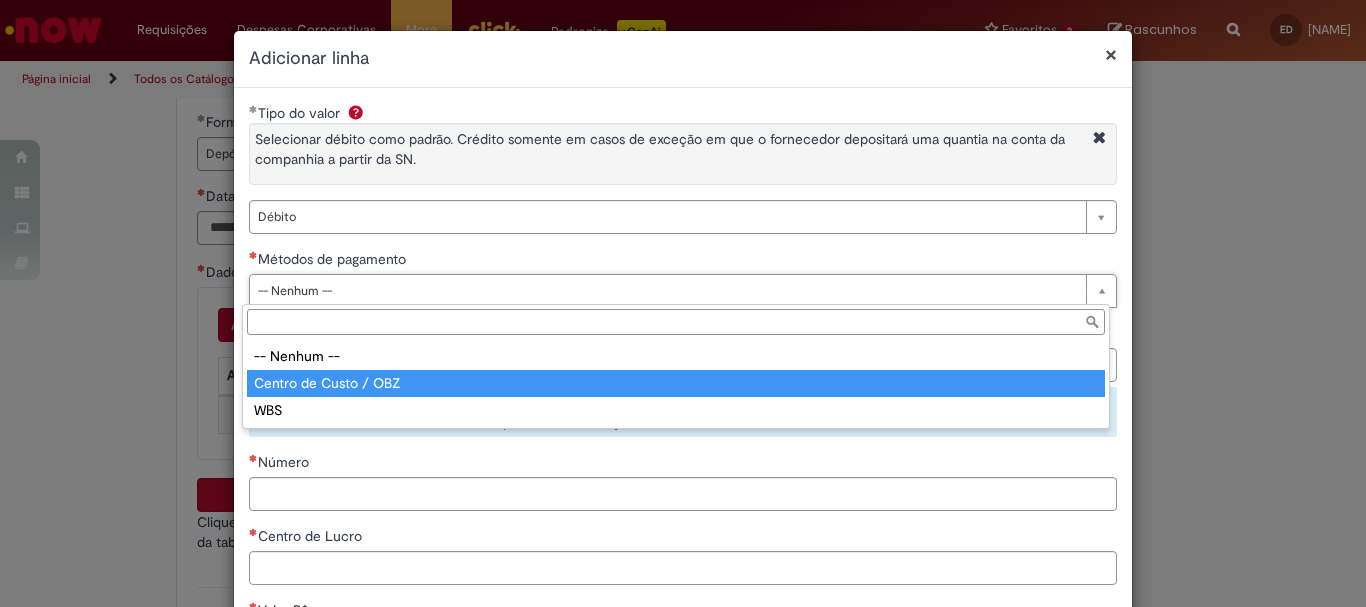 select on "*" 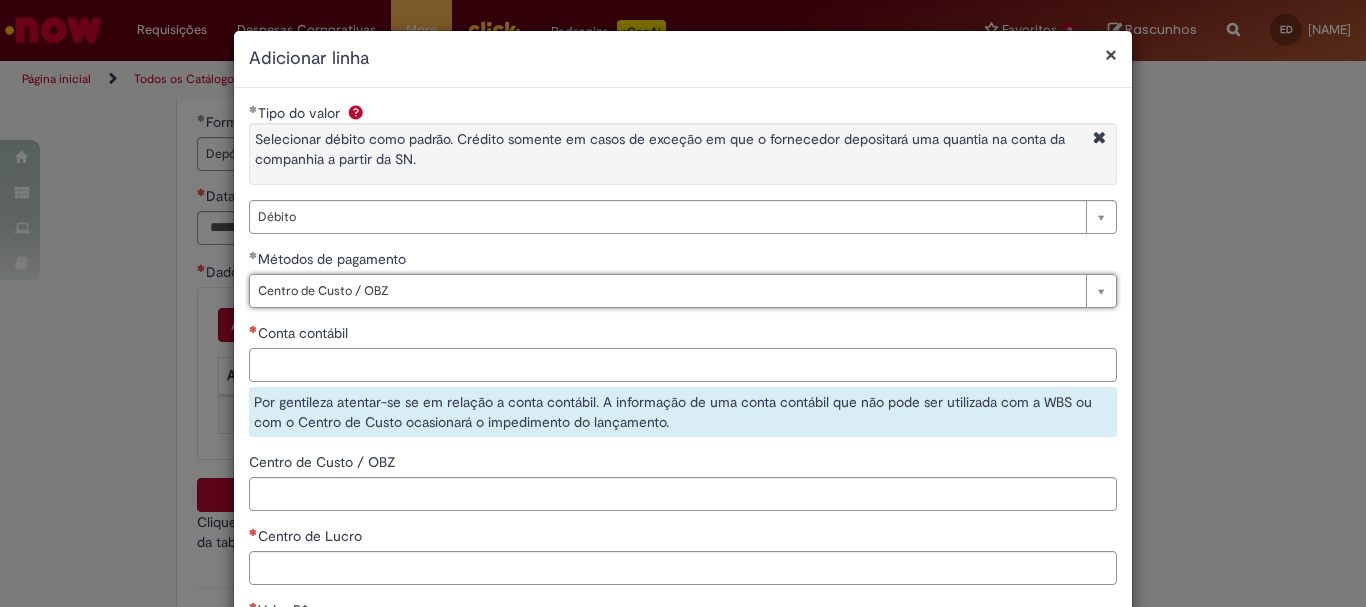 click on "Conta contábil" at bounding box center [683, 365] 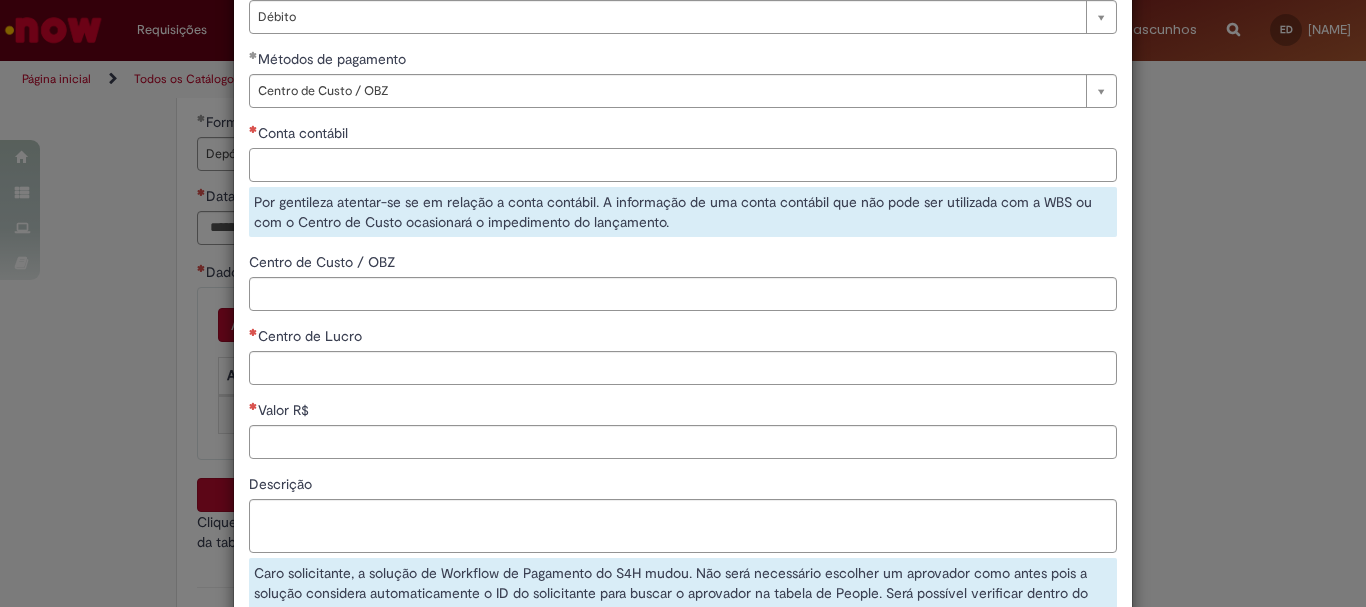 scroll, scrollTop: 300, scrollLeft: 0, axis: vertical 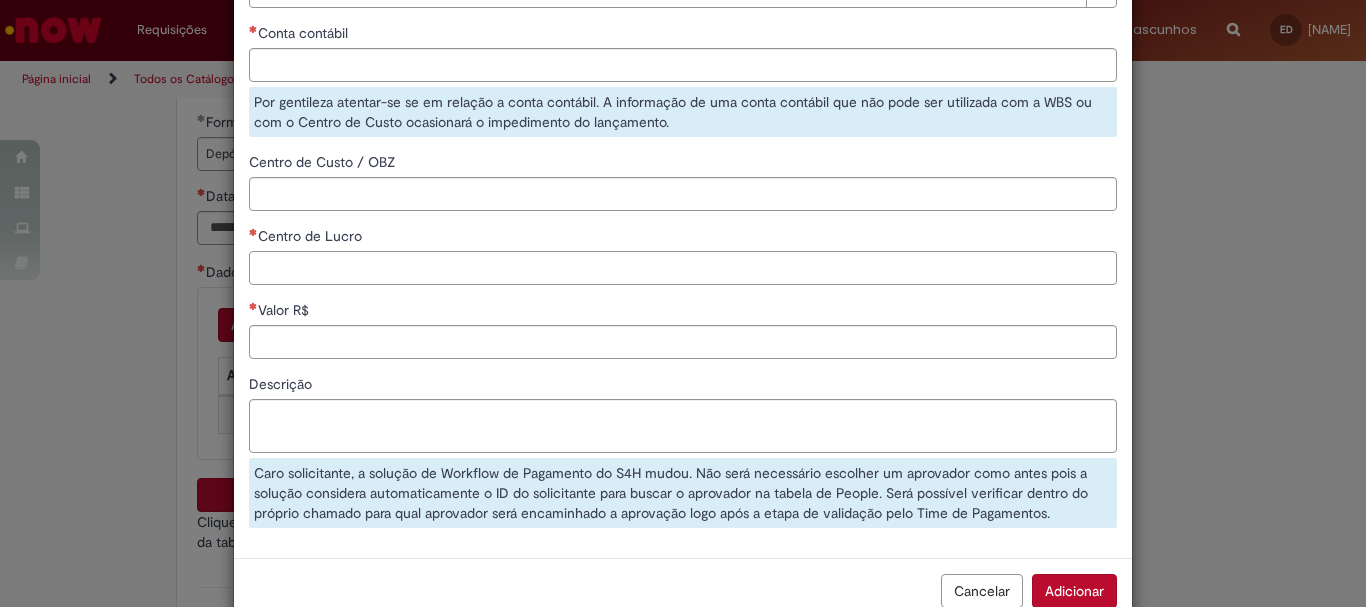 click on "Centro de Lucro" at bounding box center [683, 268] 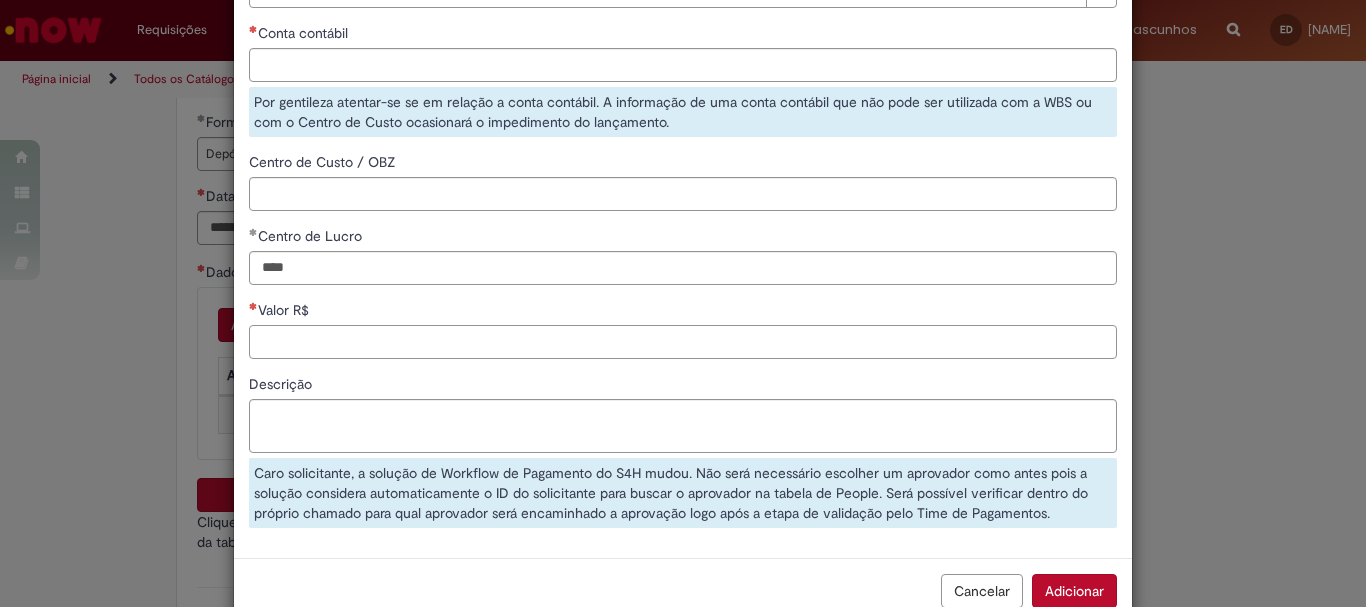 type on "****" 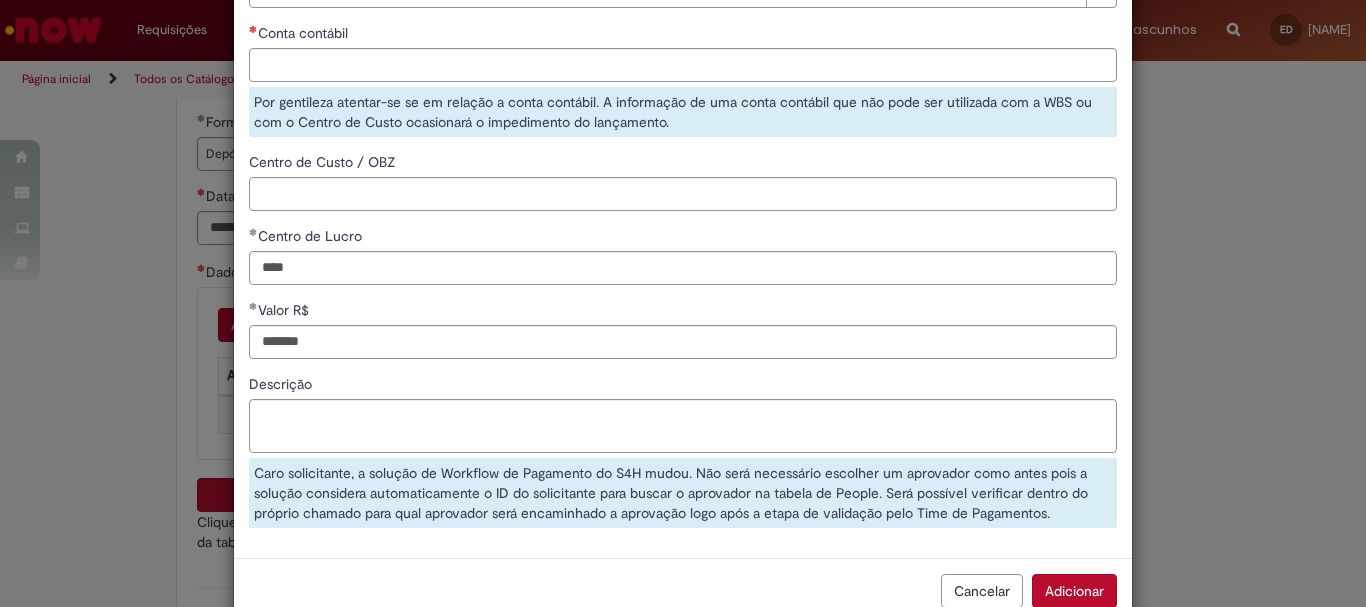 type on "********" 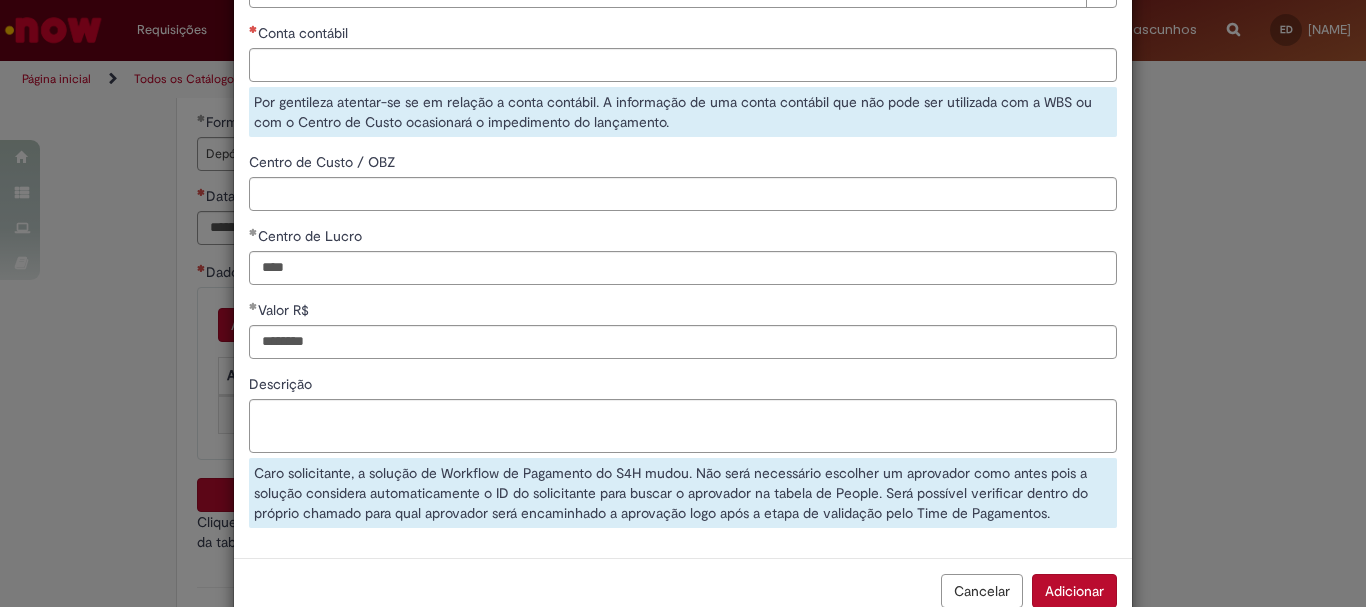 click on "**********" at bounding box center (683, 173) 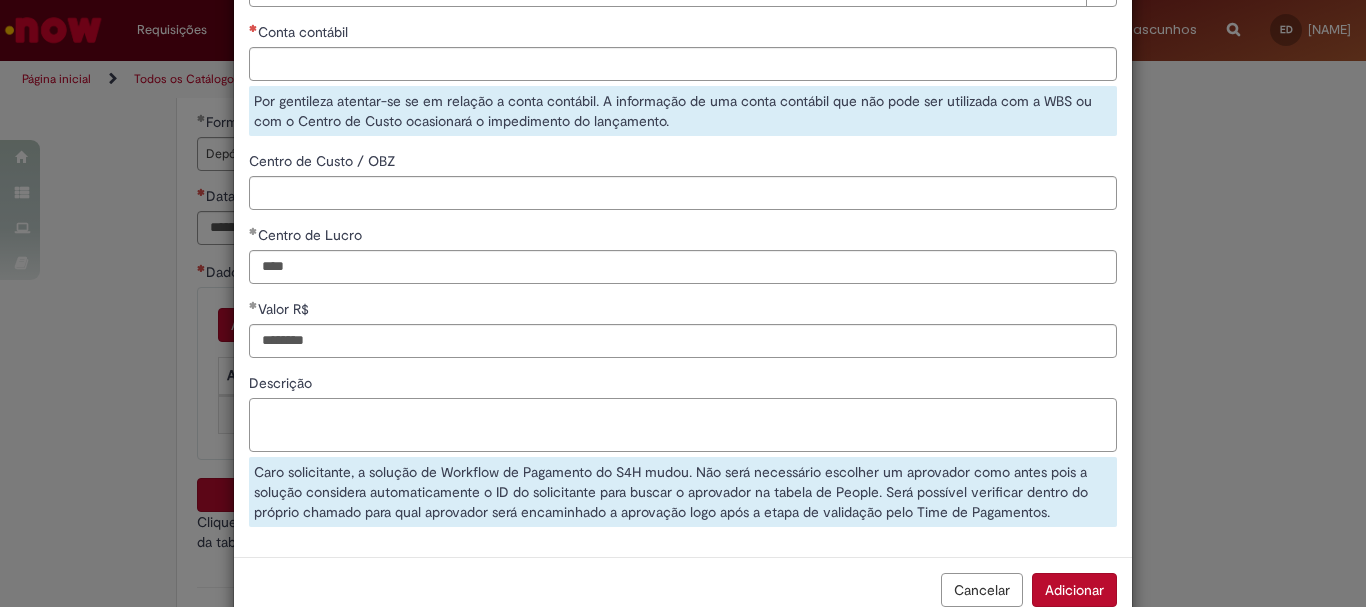 click on "Descrição" at bounding box center [683, 425] 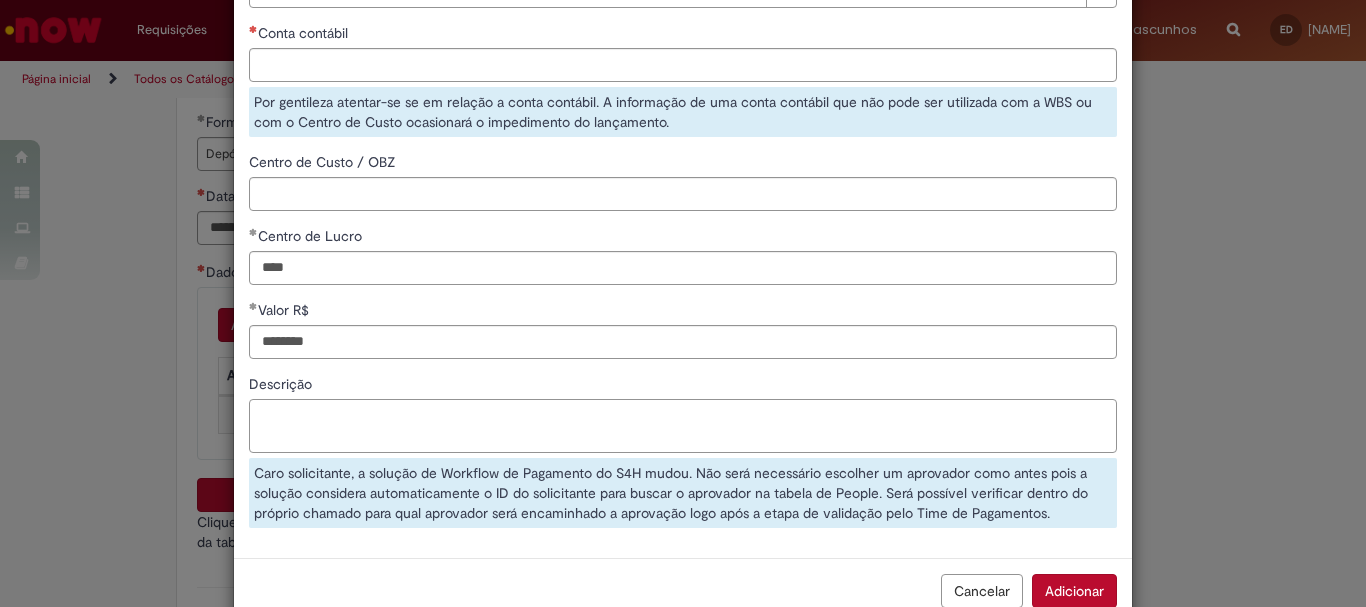 paste on "**********" 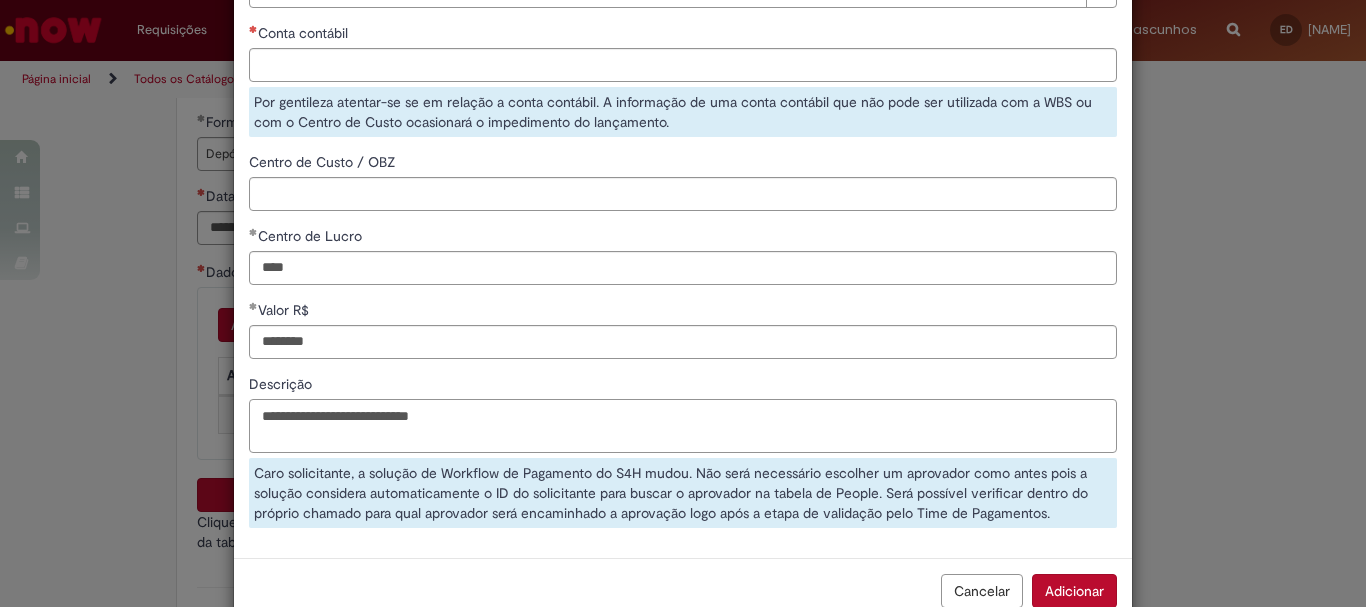 click on "**********" at bounding box center [683, 426] 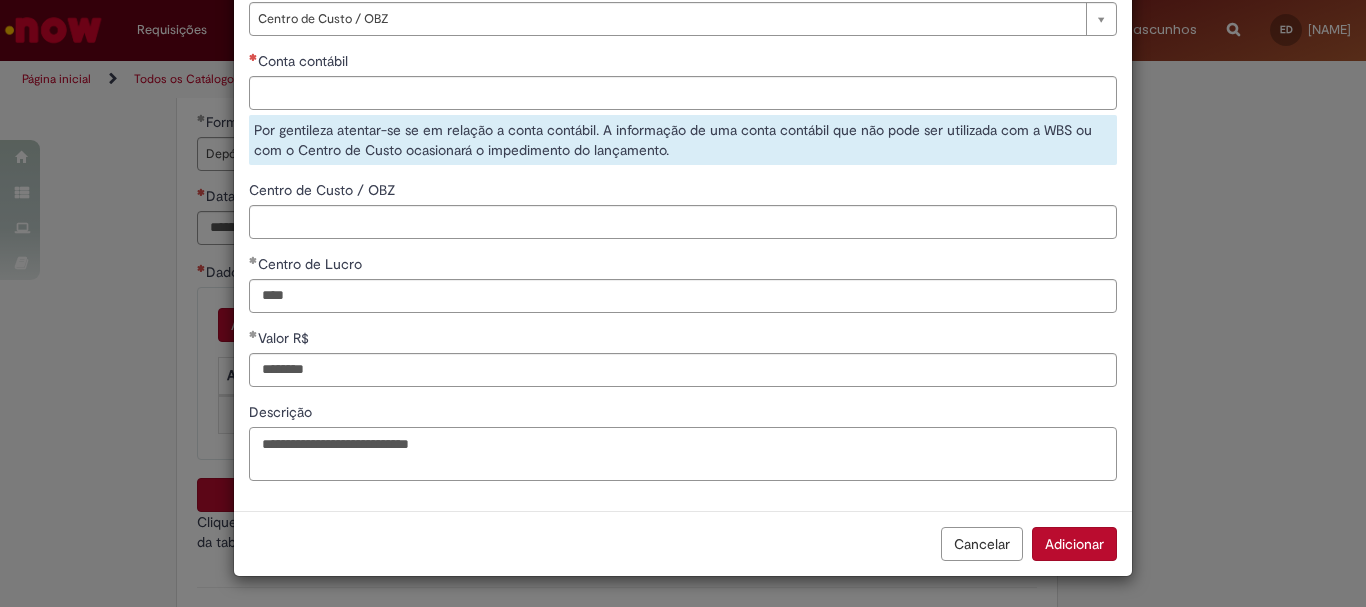 scroll, scrollTop: 272, scrollLeft: 0, axis: vertical 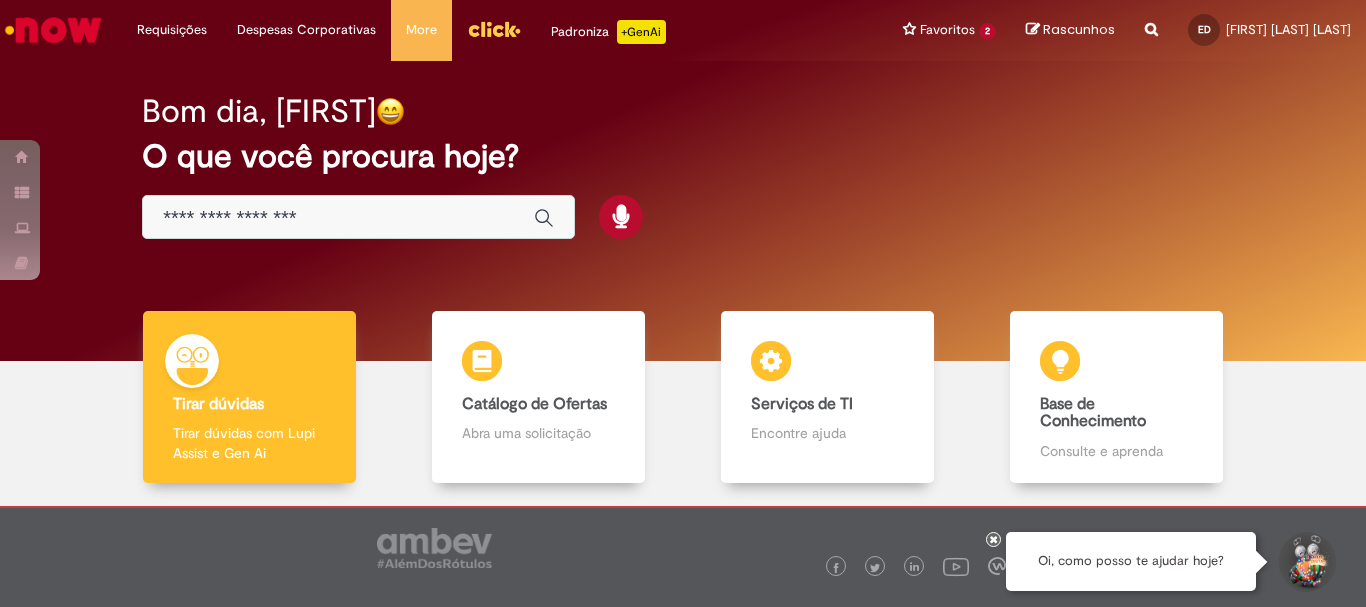 click at bounding box center [338, 218] 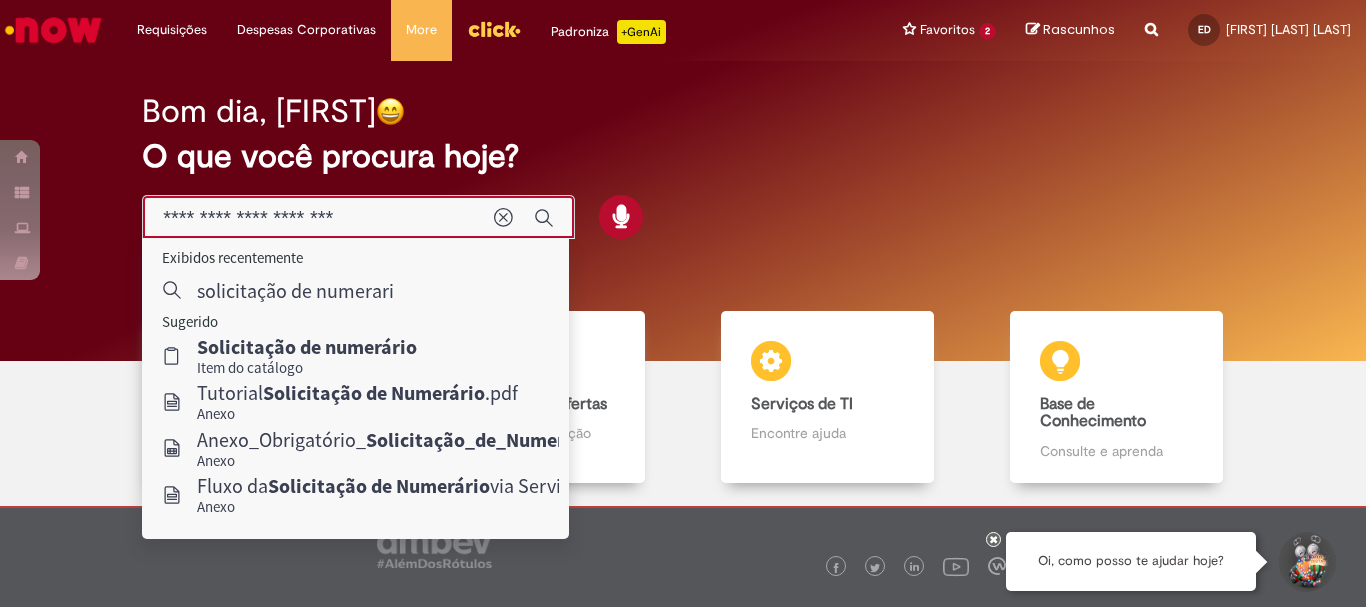 type on "**********" 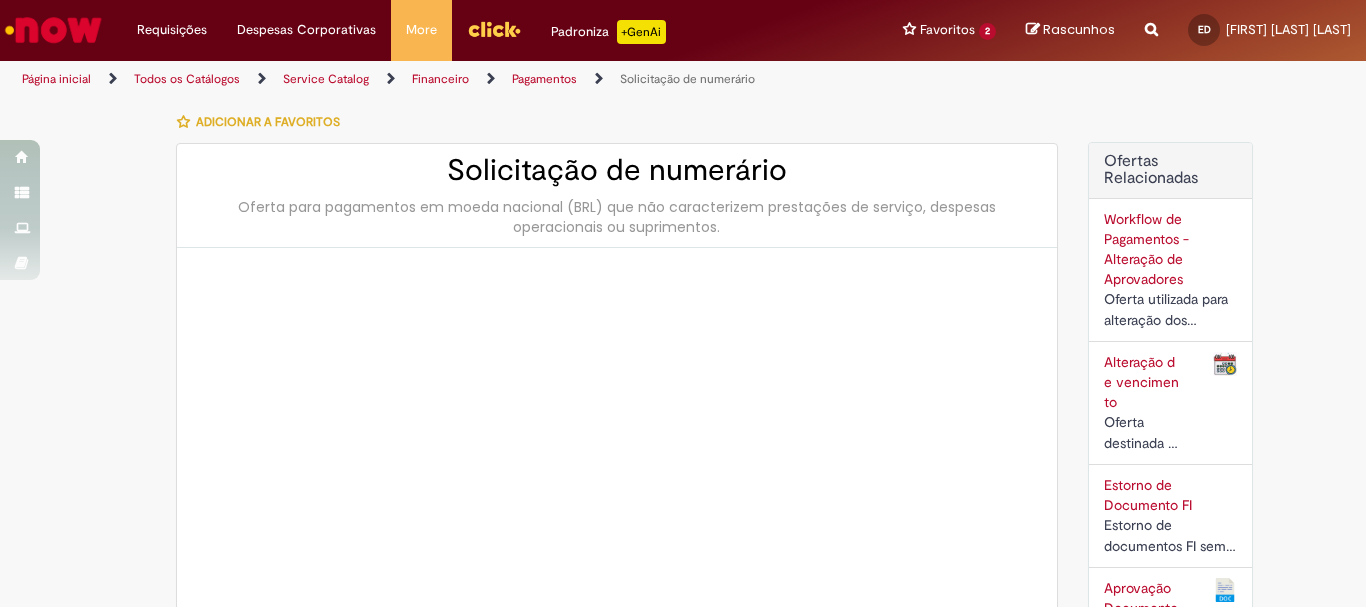 type on "********" 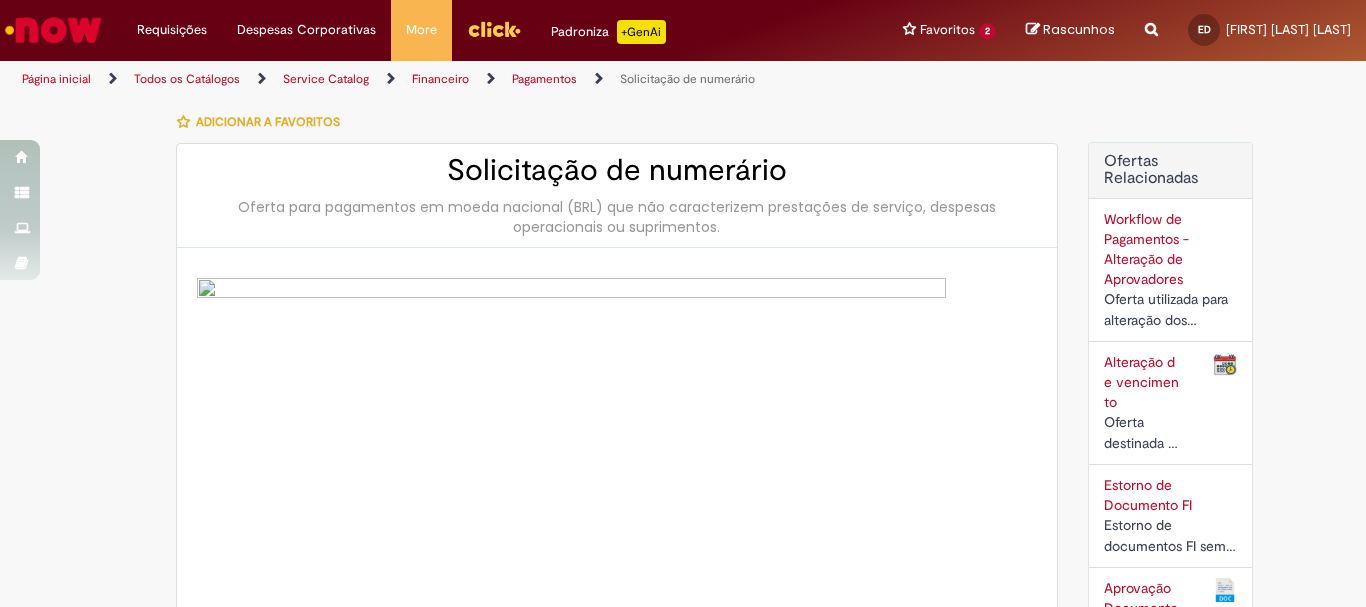 type on "**********" 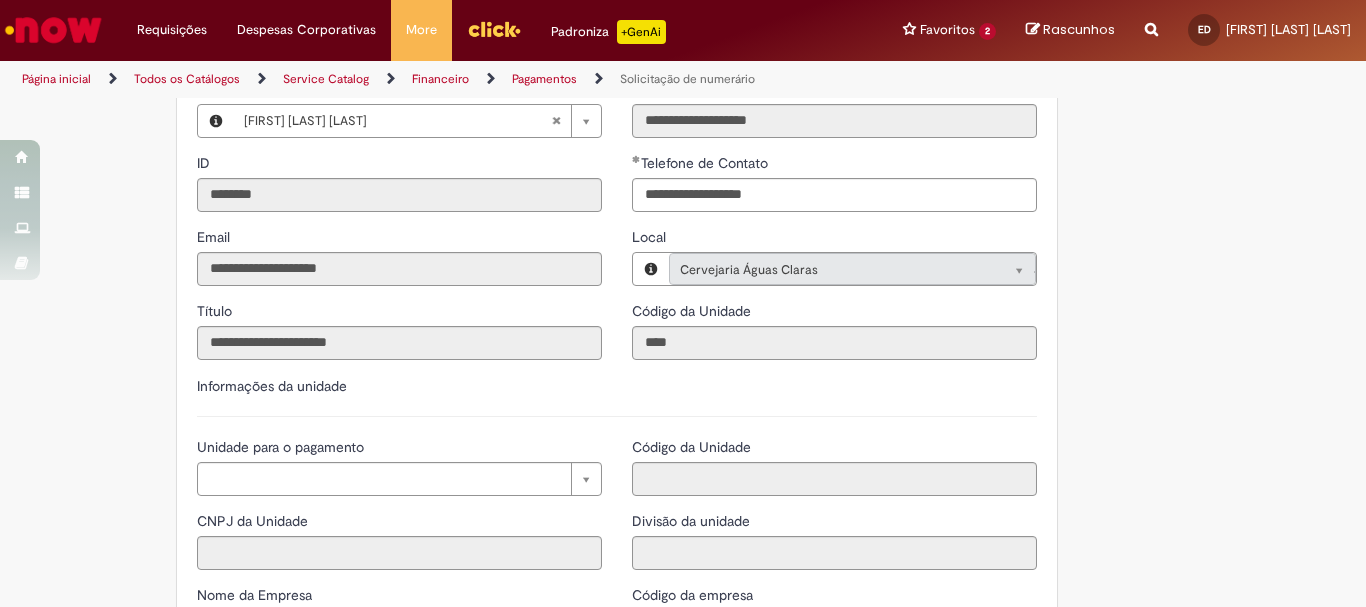scroll, scrollTop: 1600, scrollLeft: 0, axis: vertical 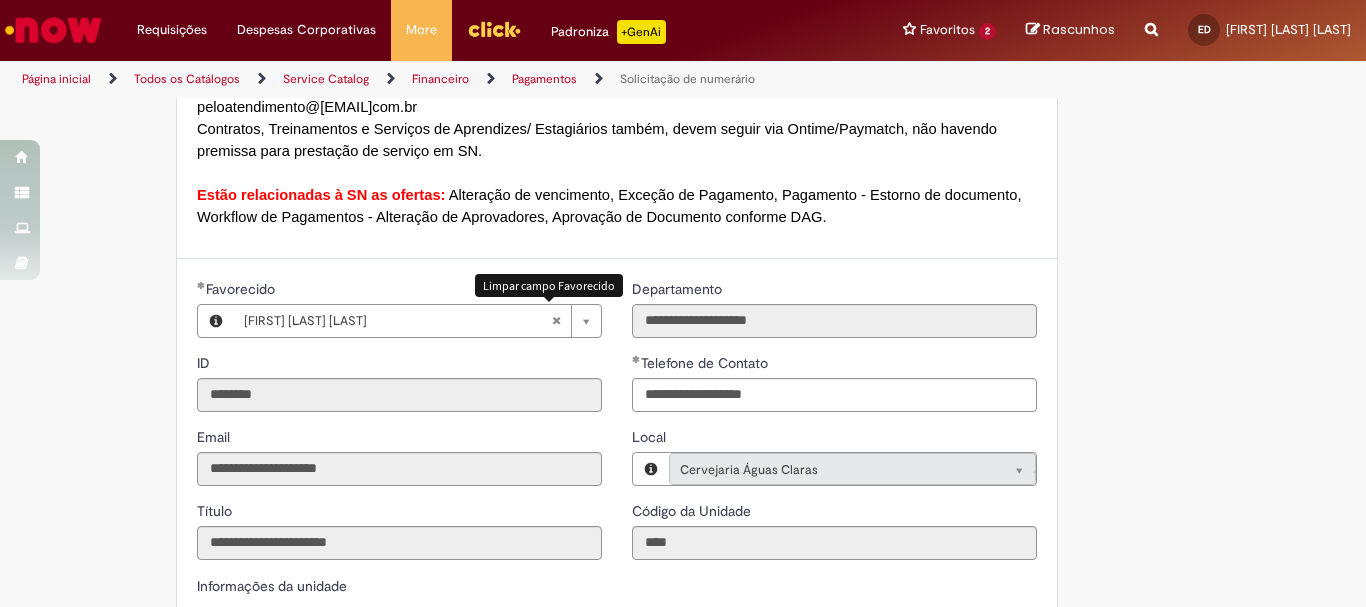 click at bounding box center (556, 321) 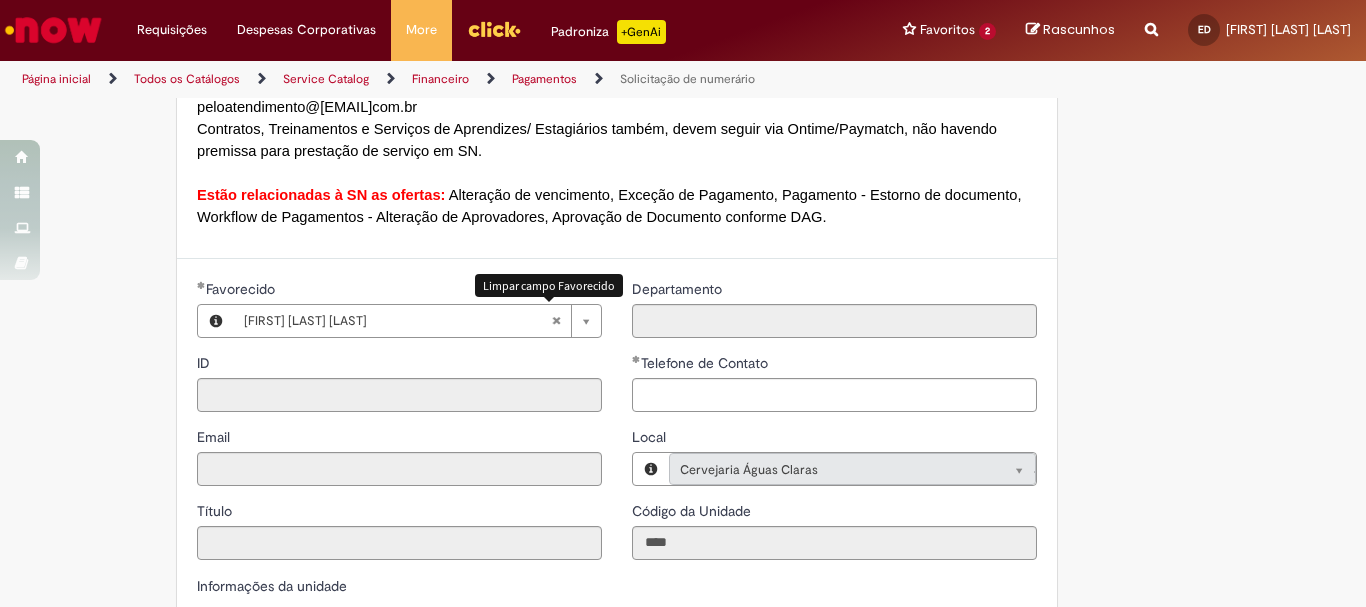 type 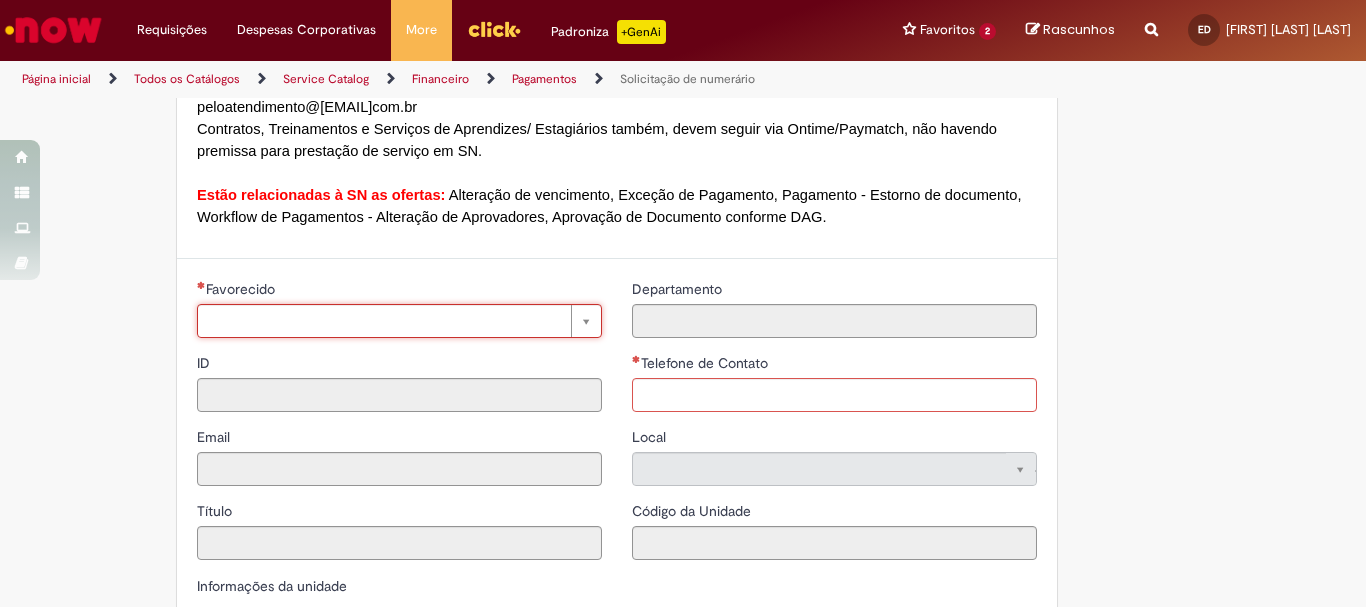 scroll, scrollTop: 0, scrollLeft: 0, axis: both 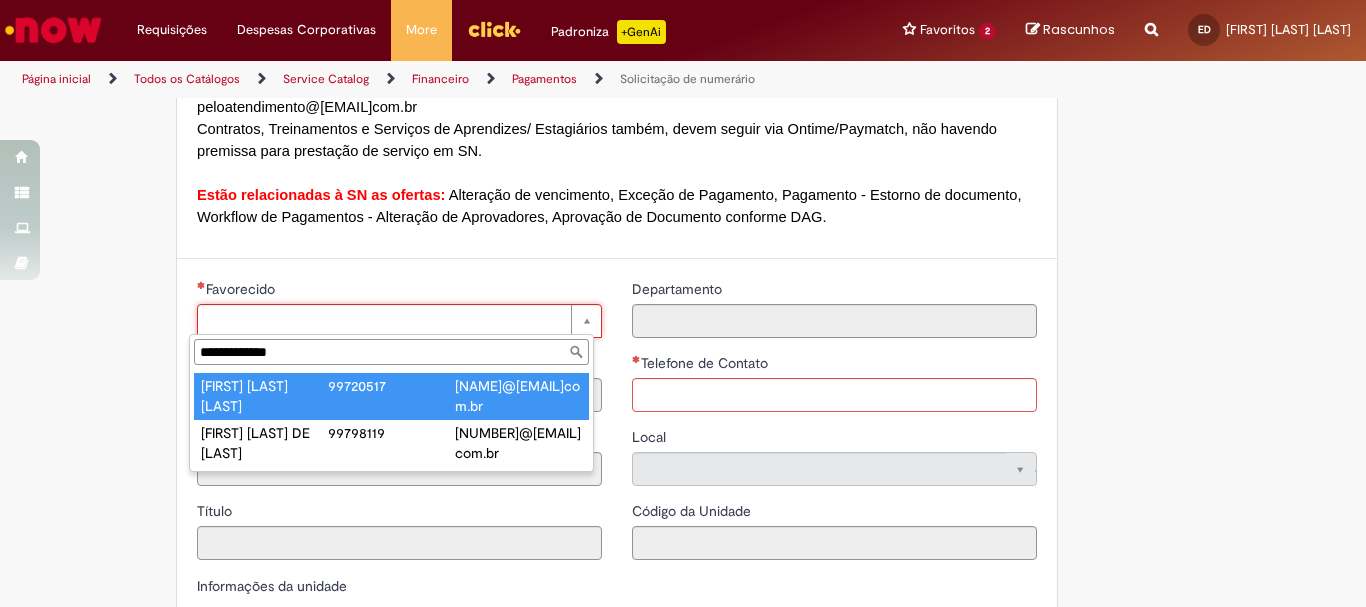 type on "**********" 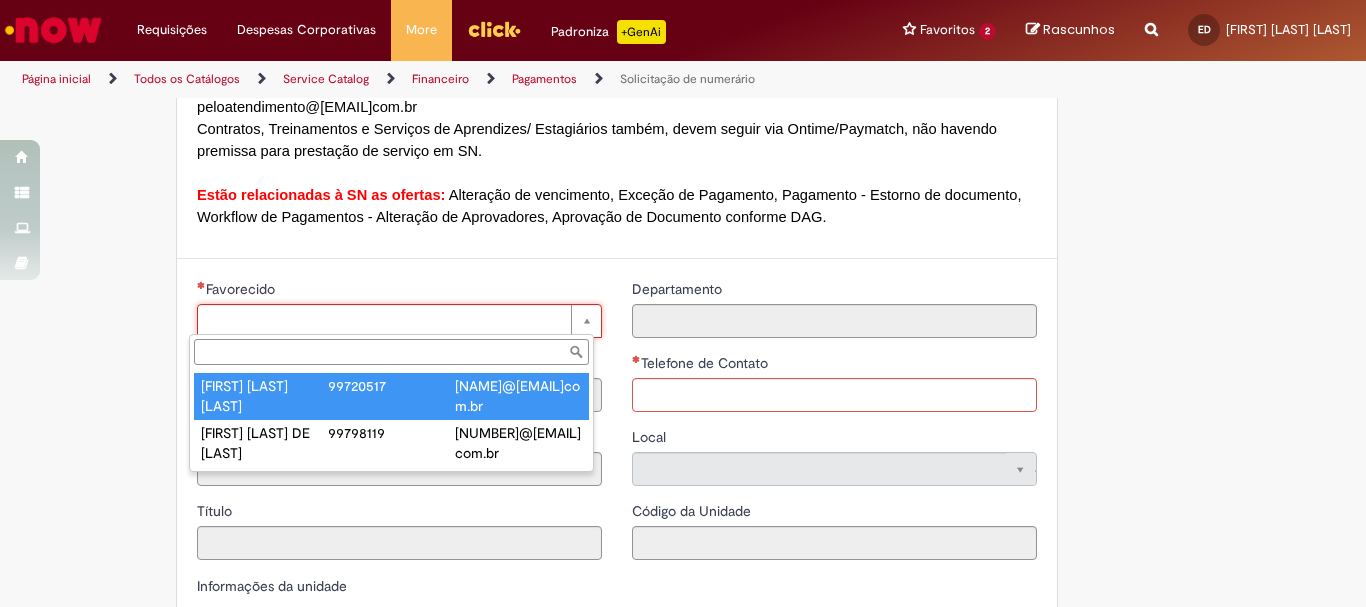 type on "********" 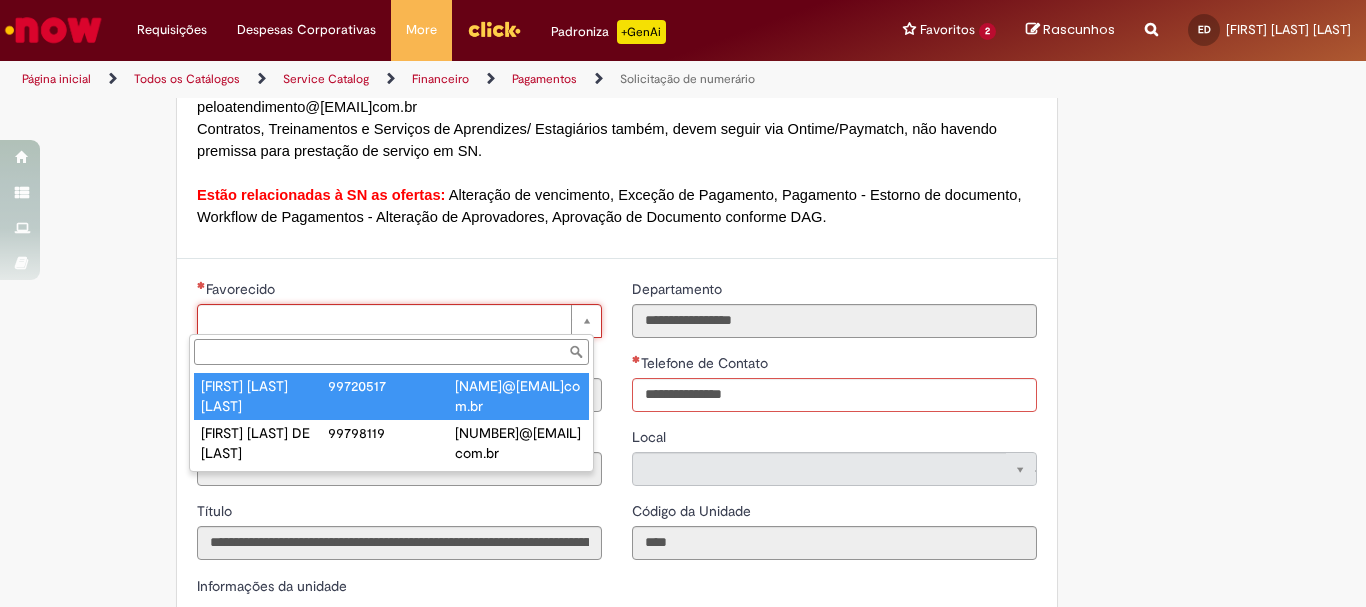 type on "**********" 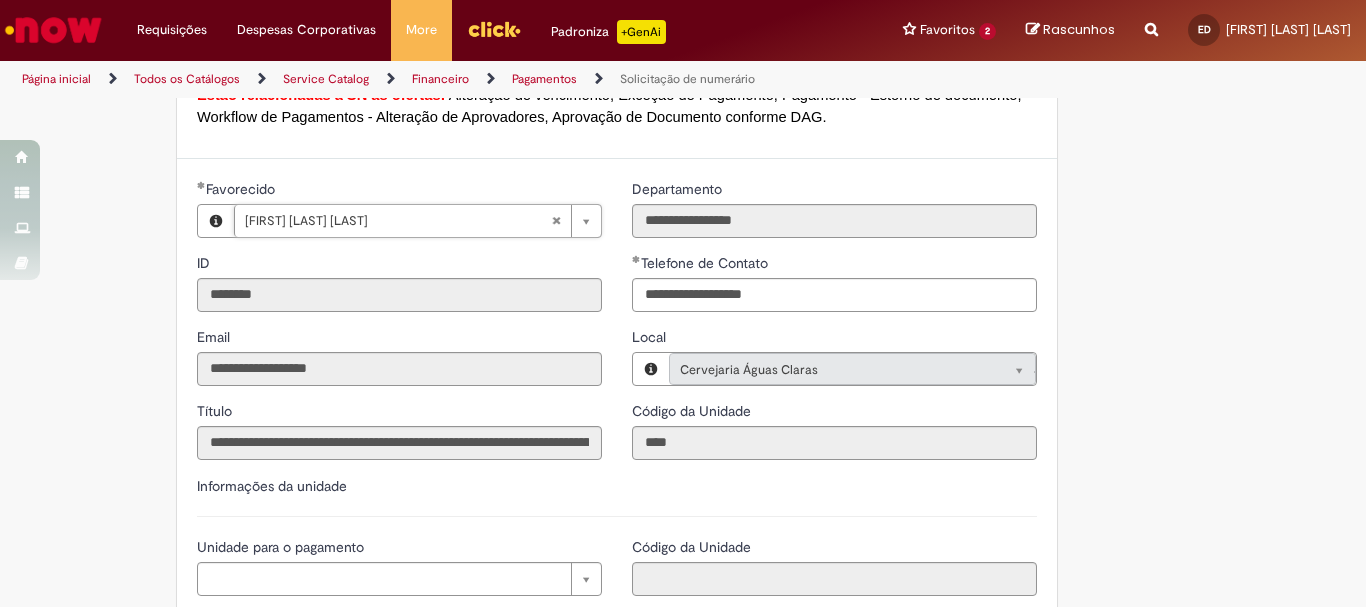 scroll, scrollTop: 1900, scrollLeft: 0, axis: vertical 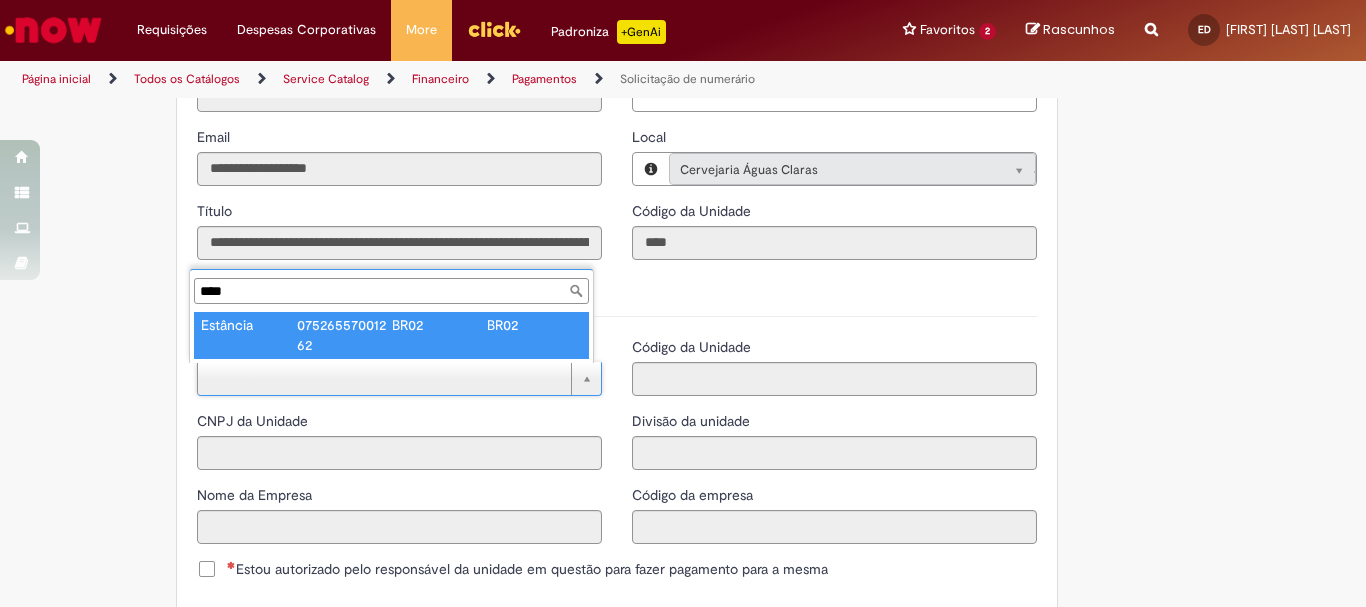 type on "****" 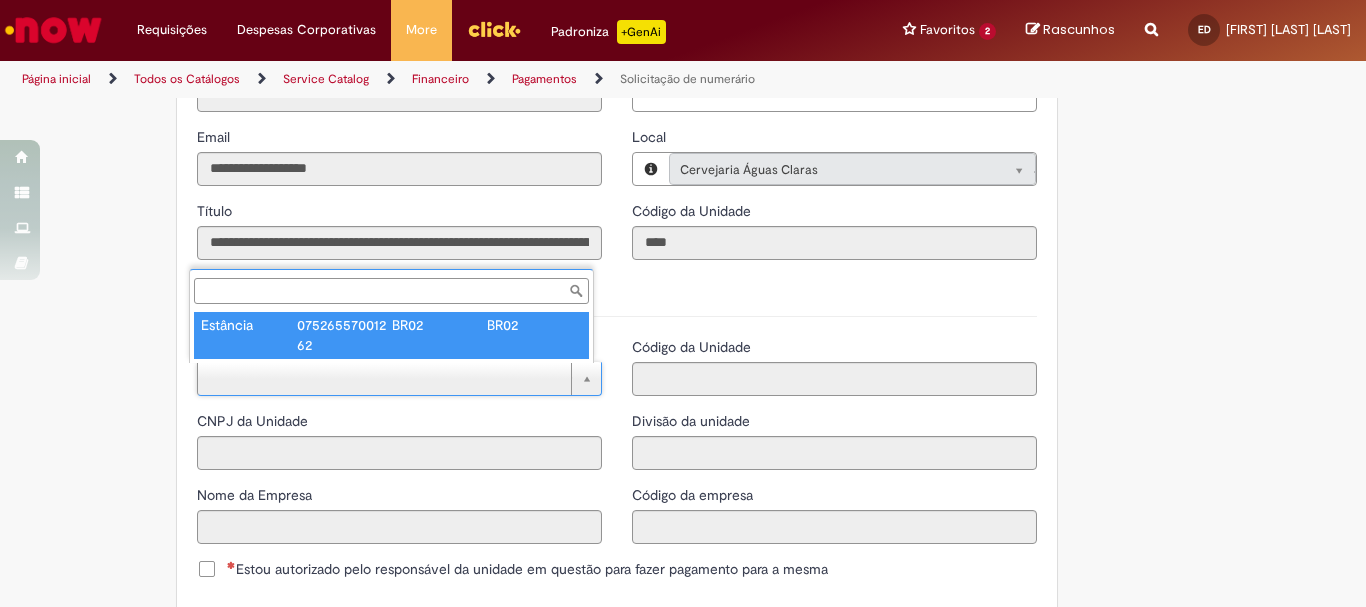 type on "**********" 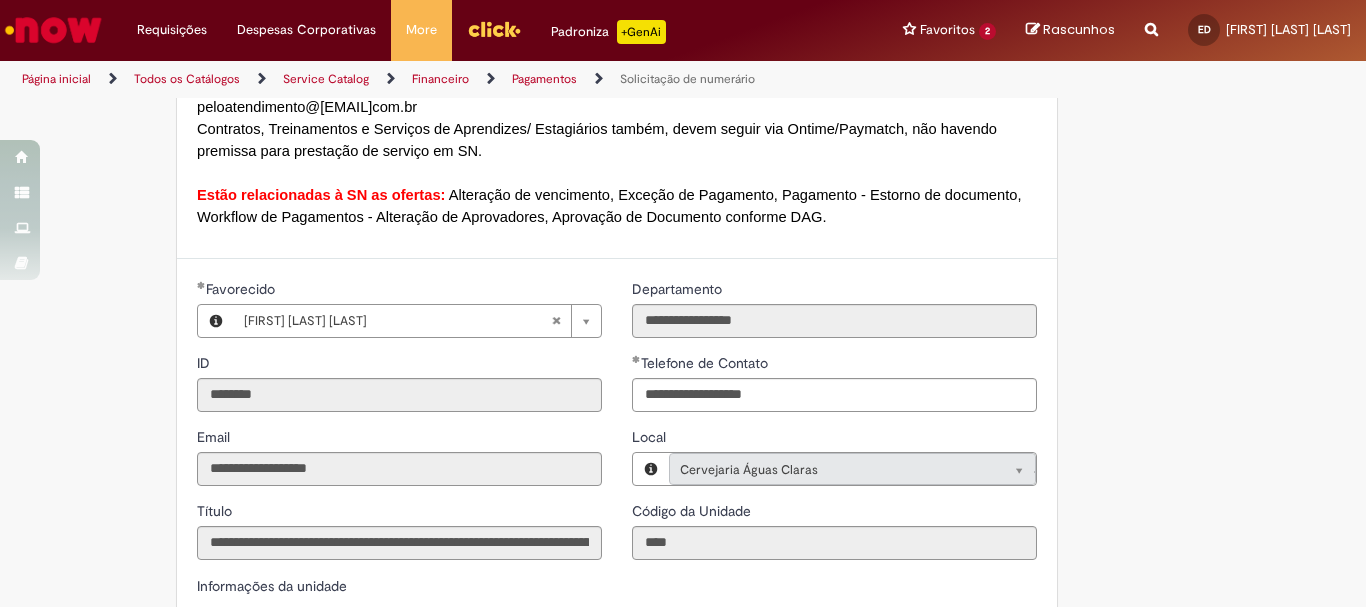 scroll, scrollTop: 2100, scrollLeft: 0, axis: vertical 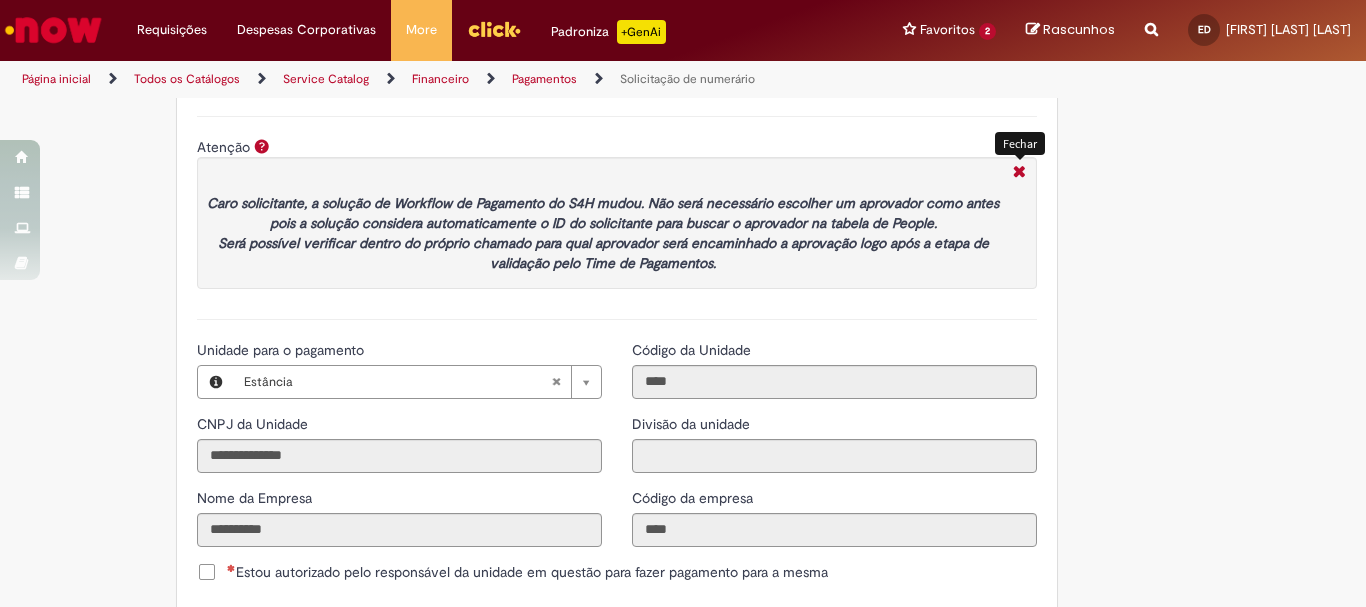 click at bounding box center [1019, 173] 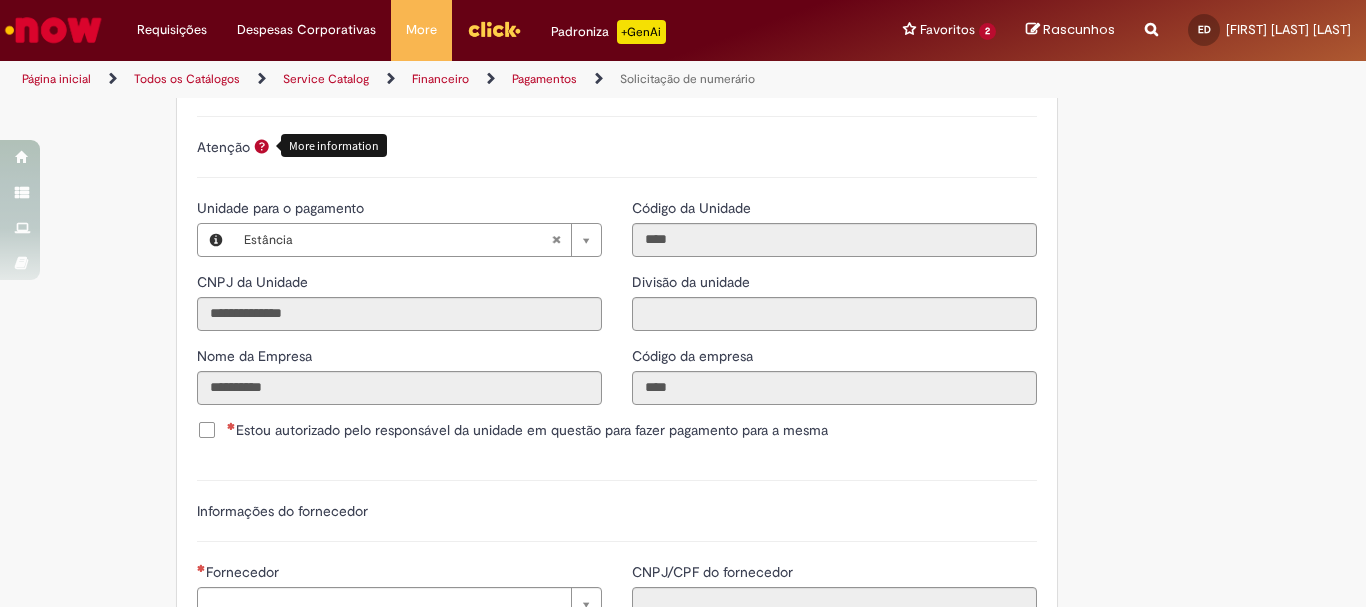 scroll, scrollTop: 2200, scrollLeft: 0, axis: vertical 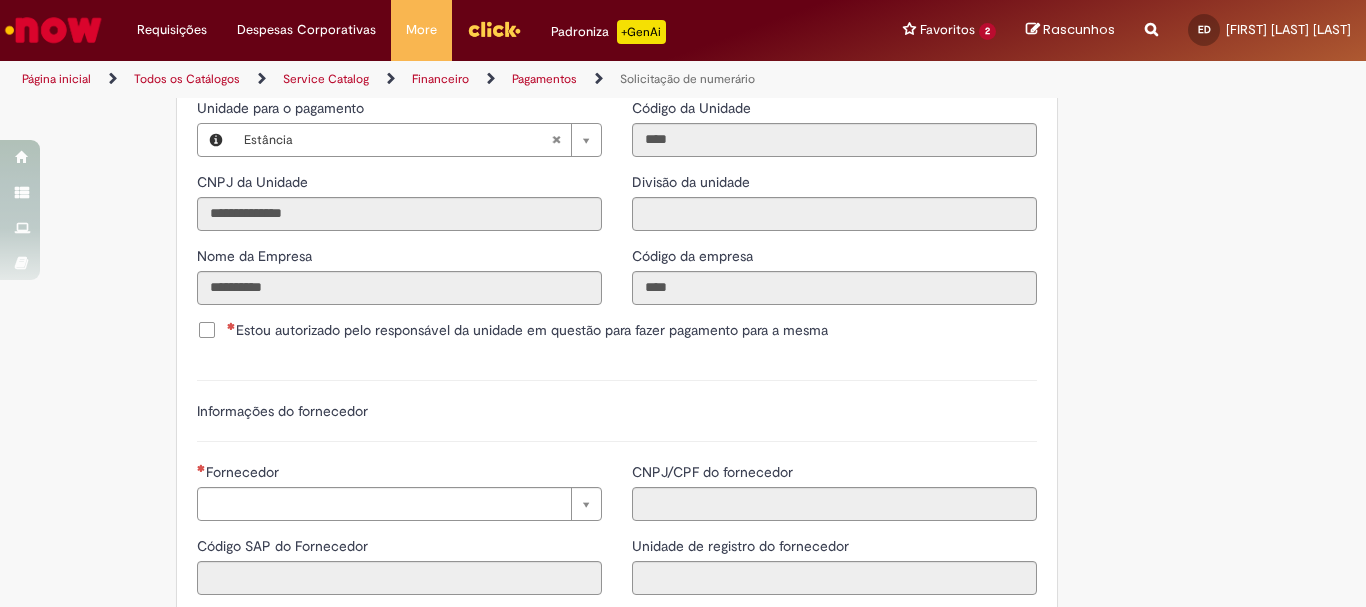 click on "Estou autorizado pelo responsável da unidade em questão para fazer pagamento para a mesma" at bounding box center [527, 330] 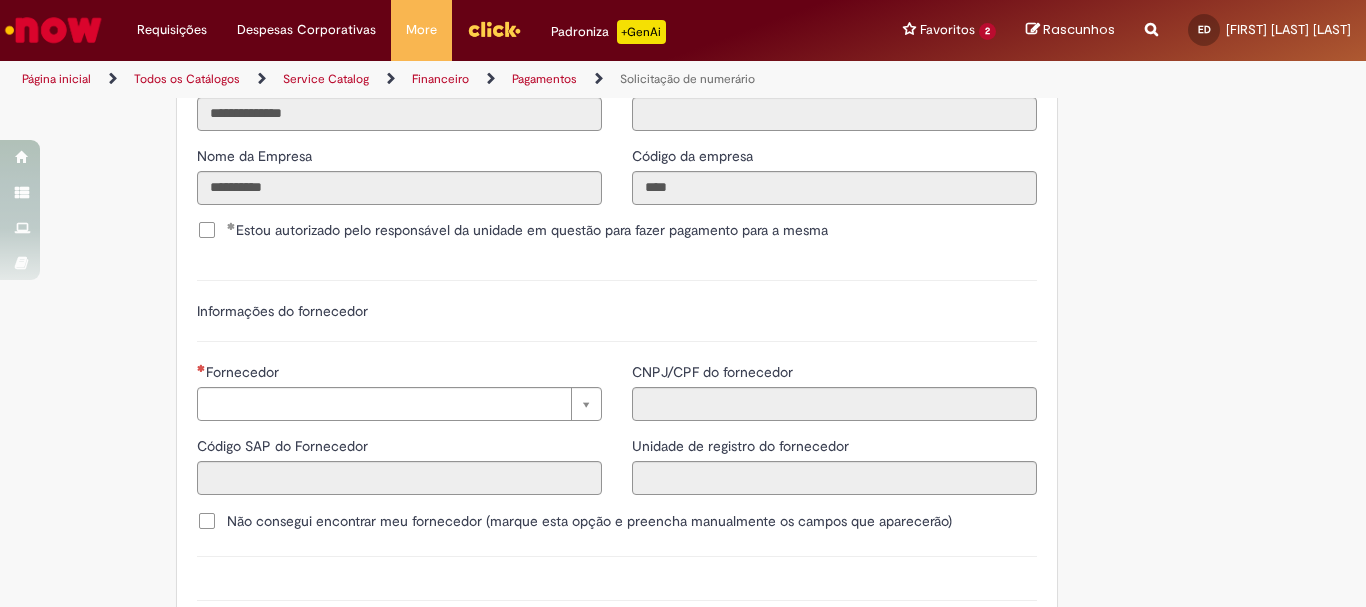 scroll, scrollTop: 2500, scrollLeft: 0, axis: vertical 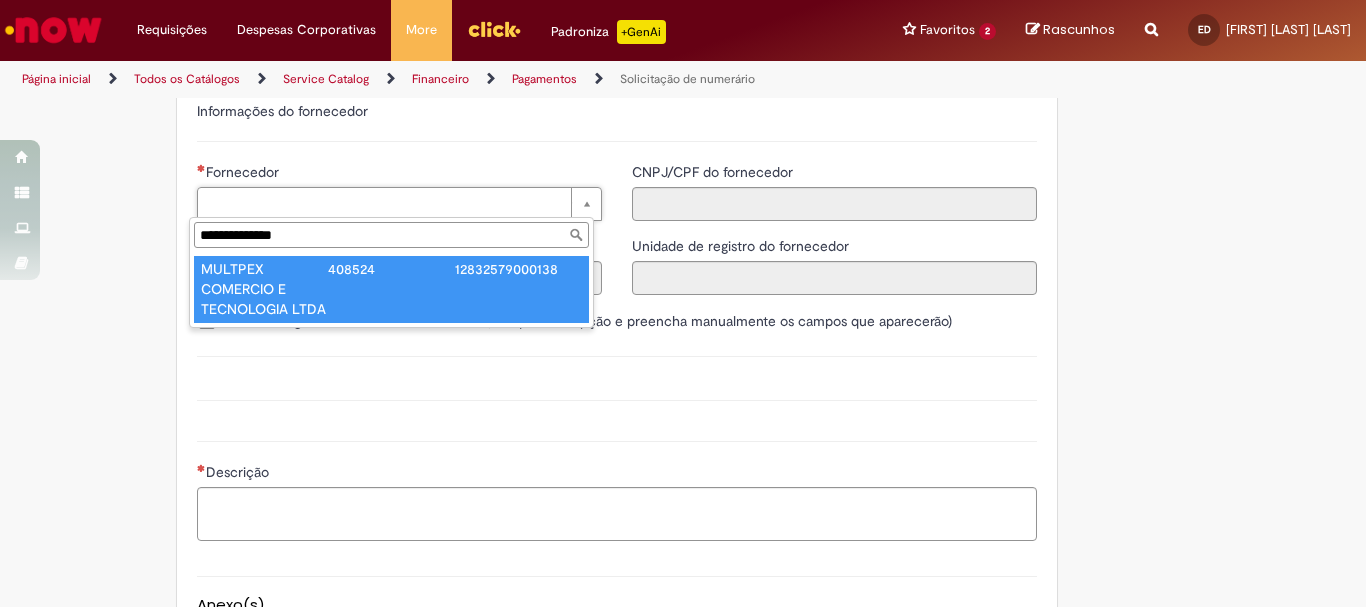 type on "**********" 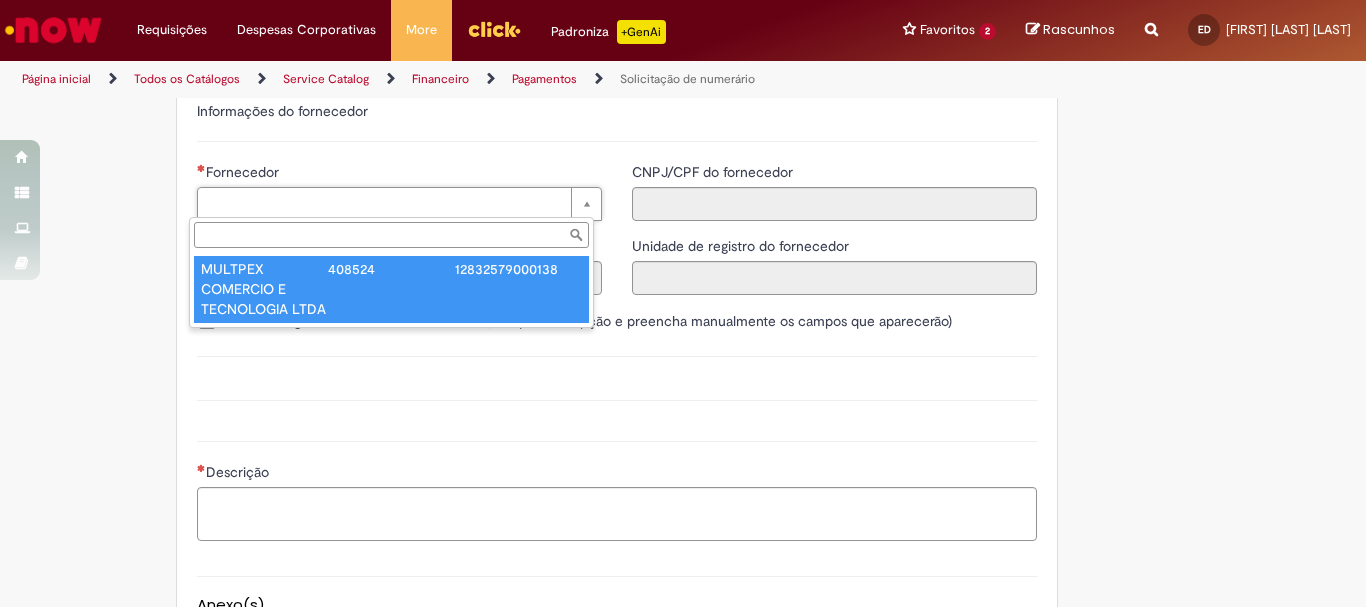 type on "******" 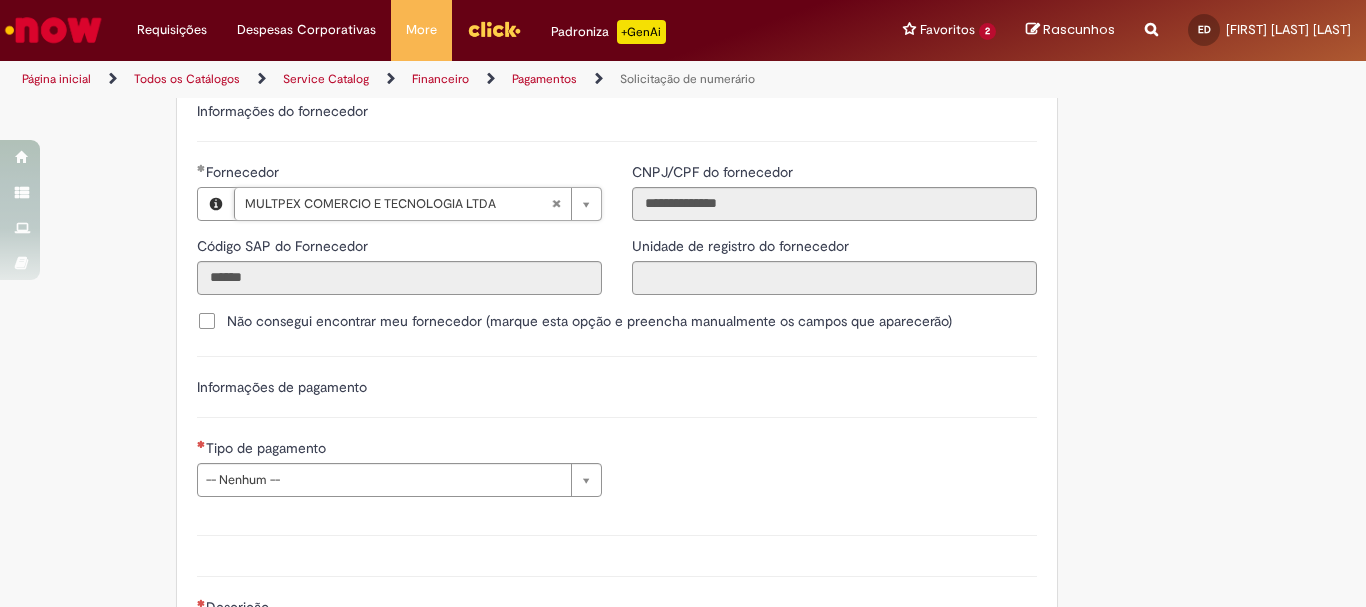 scroll, scrollTop: 2700, scrollLeft: 0, axis: vertical 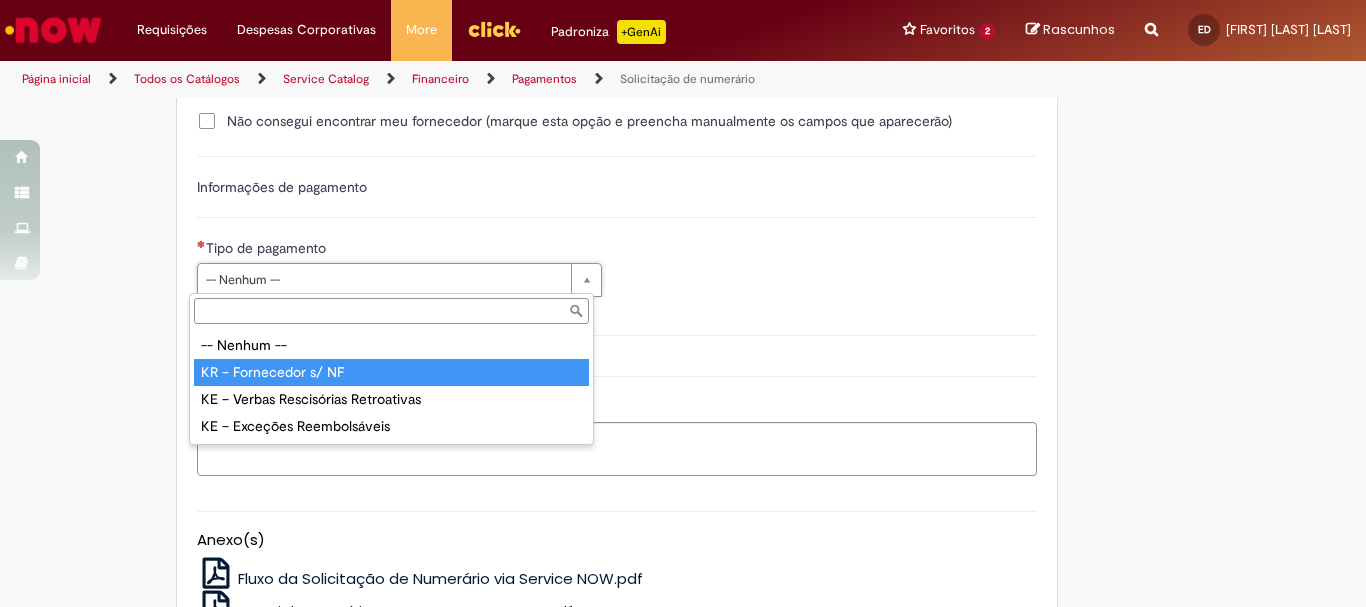 type on "**********" 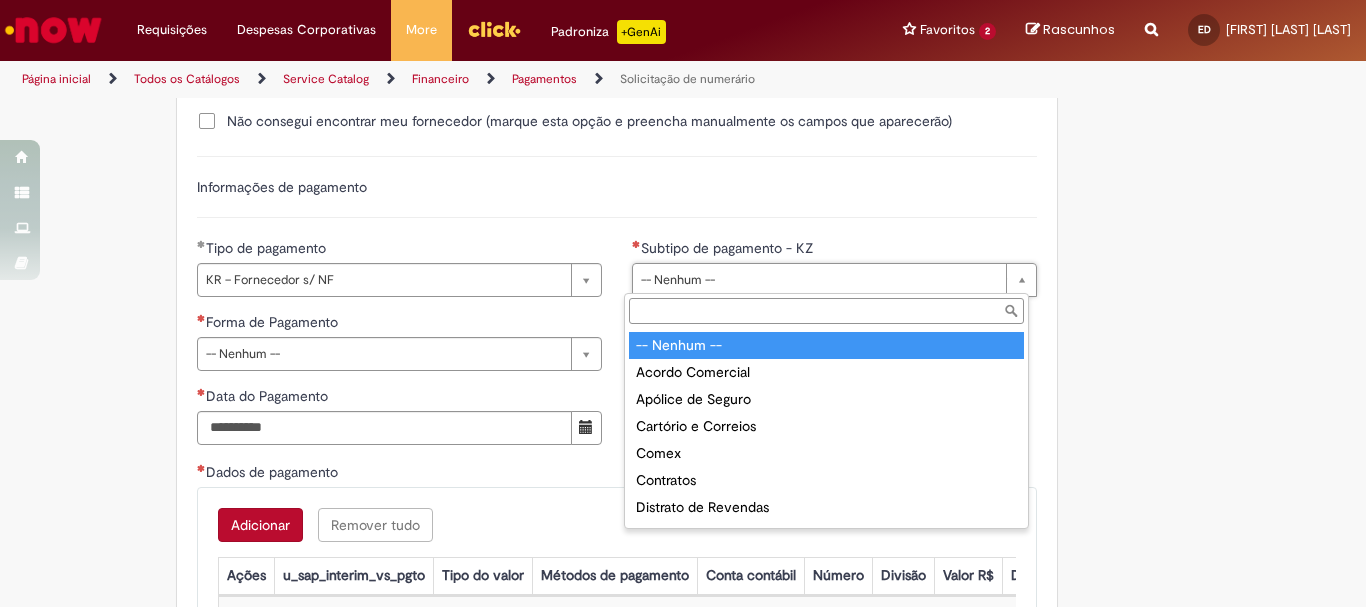type on "*" 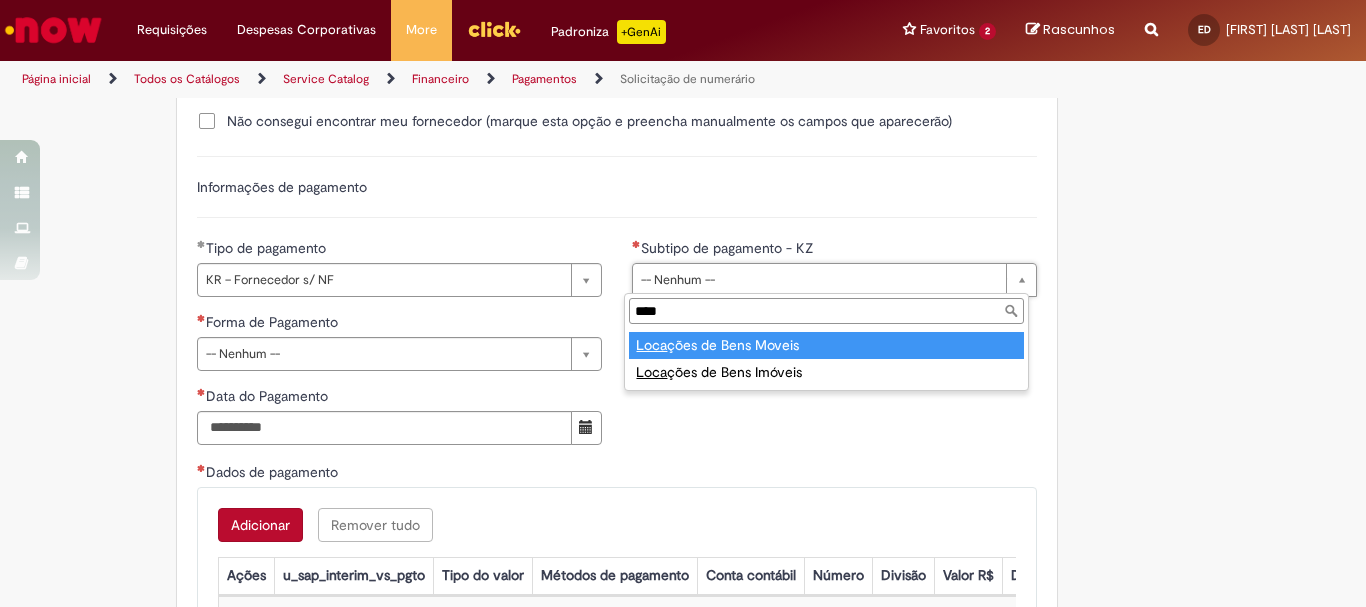 type on "****" 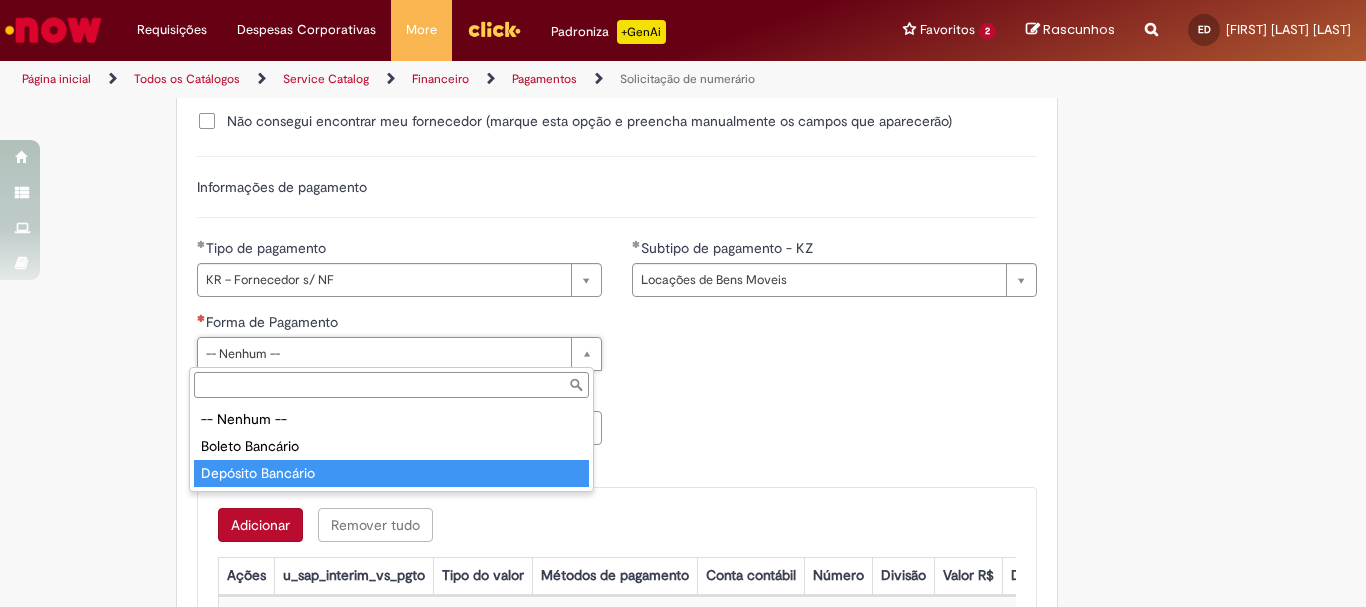 type on "**********" 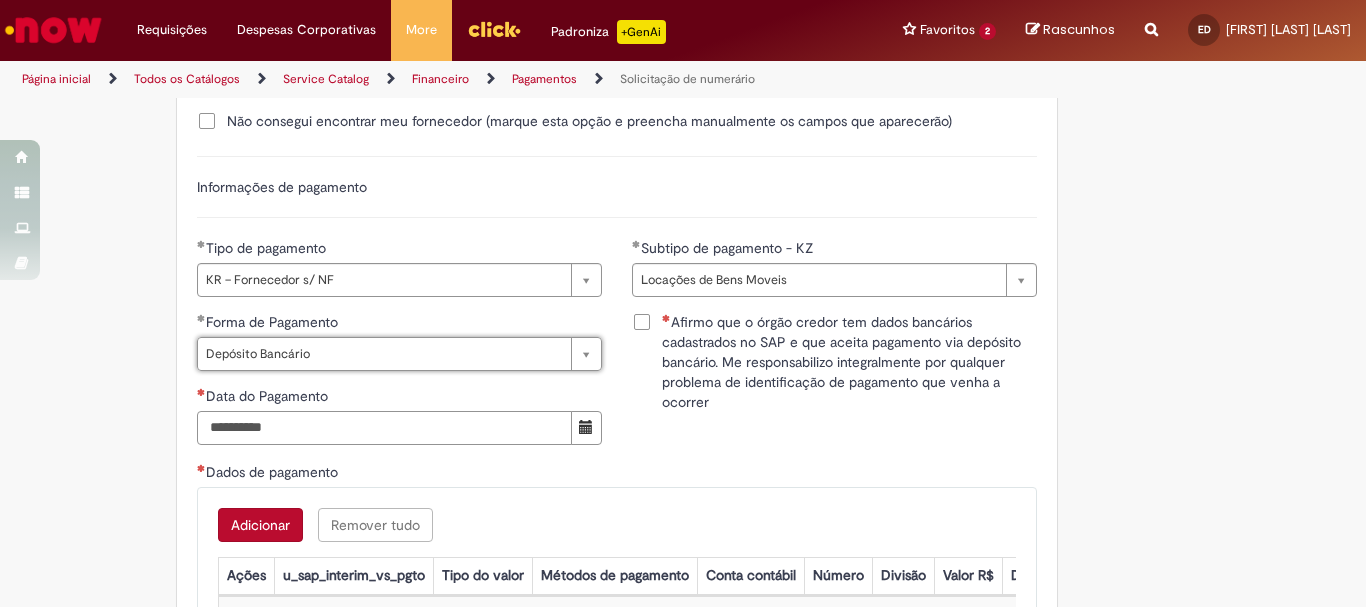 click on "Data do Pagamento" at bounding box center (384, 428) 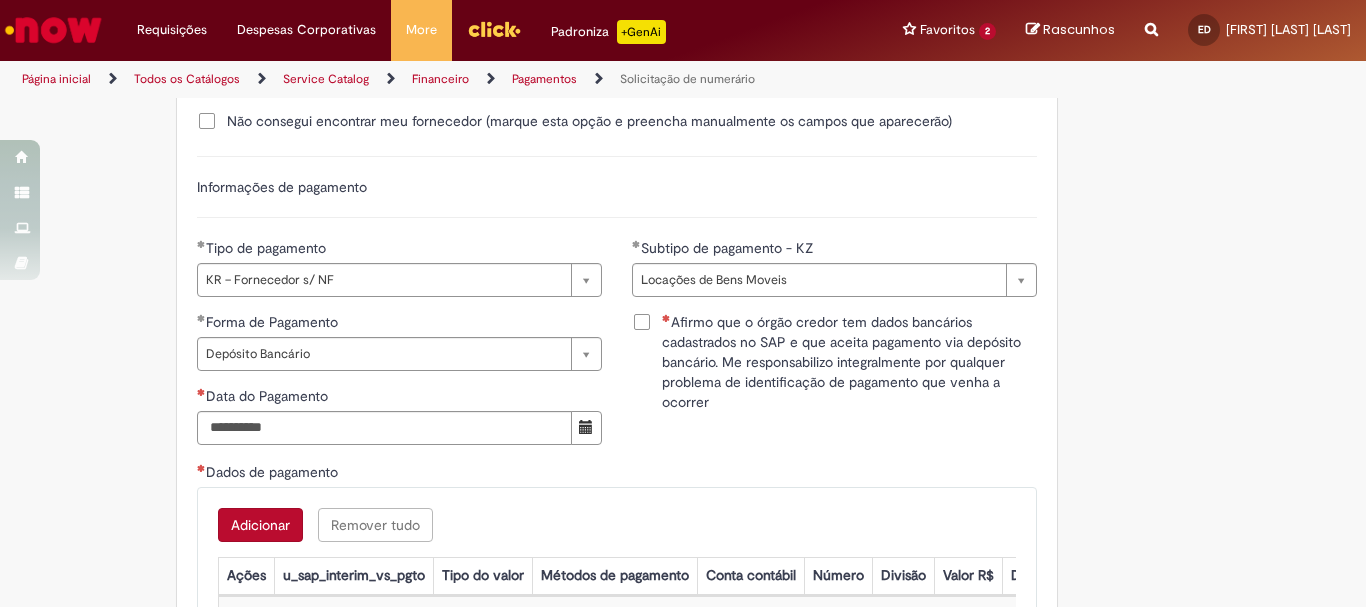 drag, startPoint x: 658, startPoint y: 529, endPoint x: 583, endPoint y: 514, distance: 76.48529 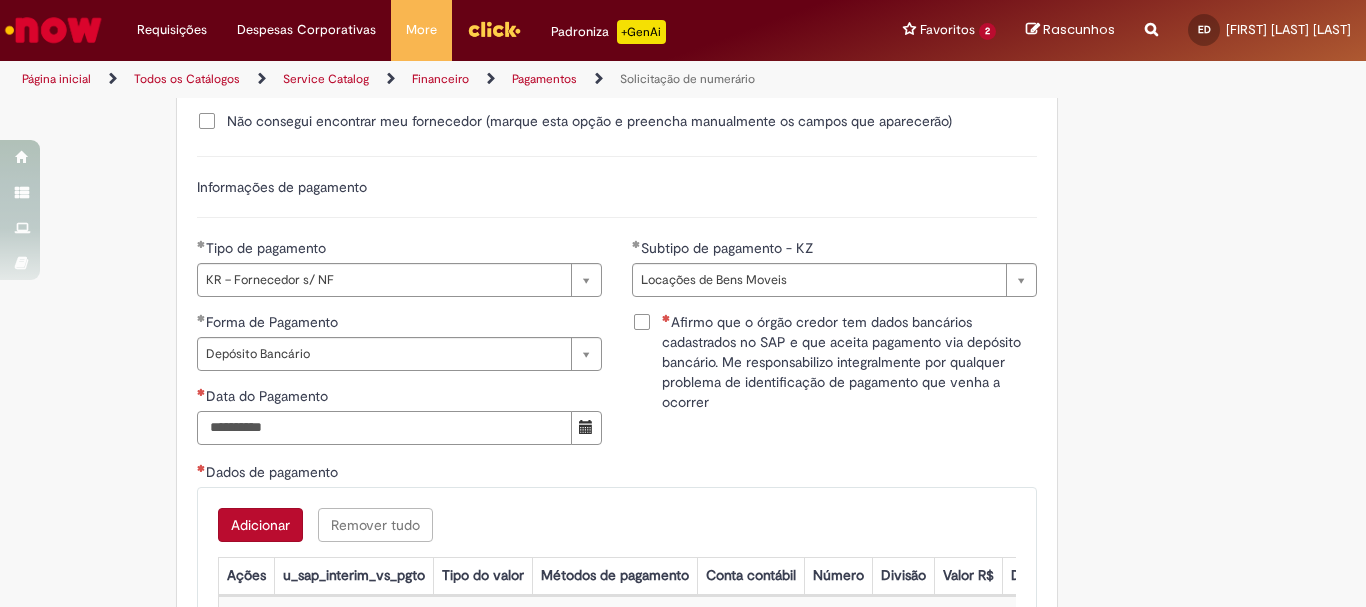click on "Data do Pagamento" at bounding box center [384, 428] 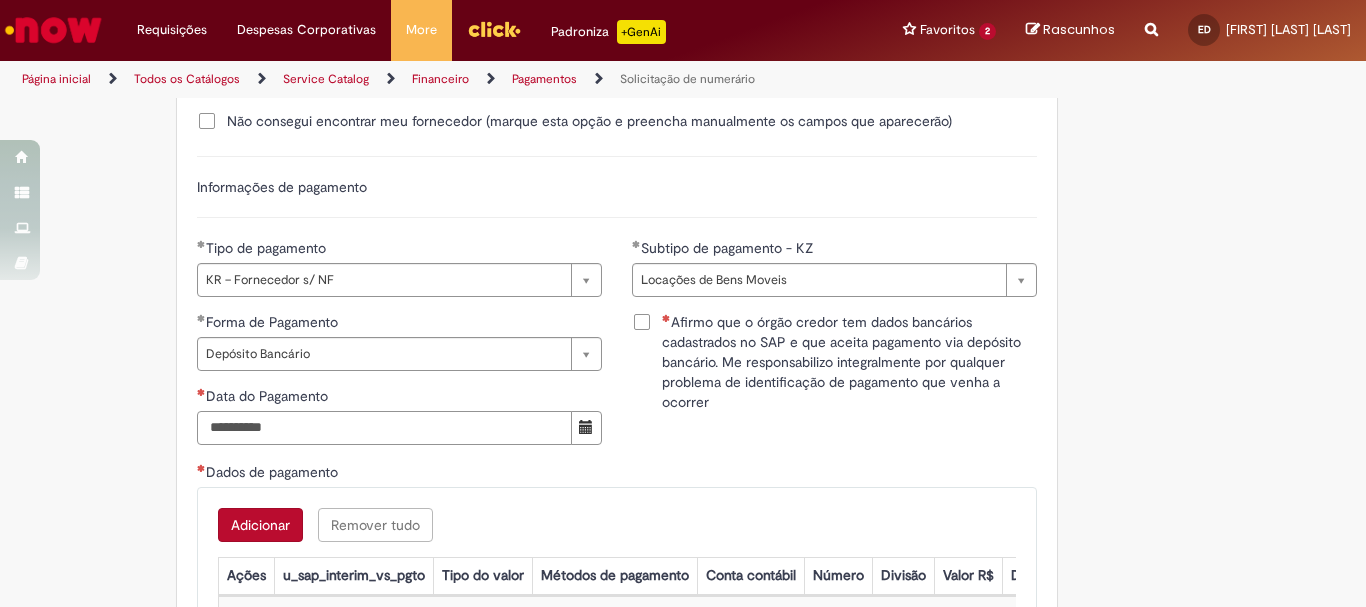 type on "**********" 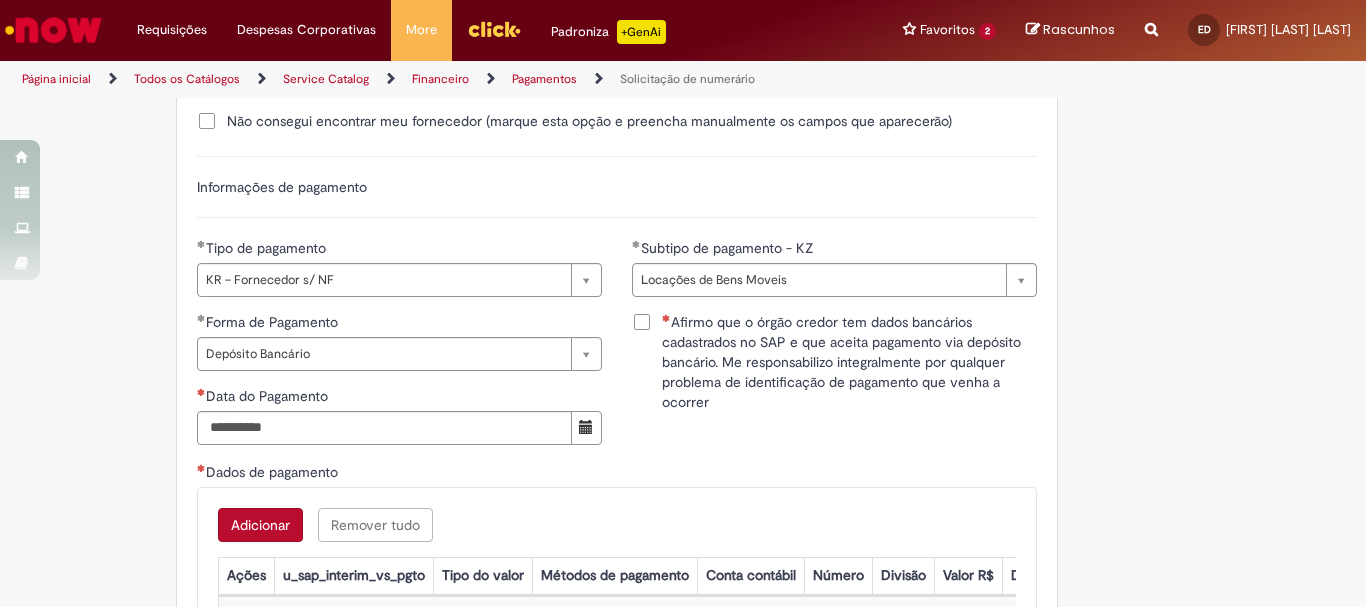 click on "Adicionar Remover tudo Dados de pagamento Ações u_sap_interim_vs_pgto Tipo do valor Métodos de pagamento Conta contábil Número Divisão Valor R$ Descrição Sem dados para exibir" at bounding box center [617, 573] 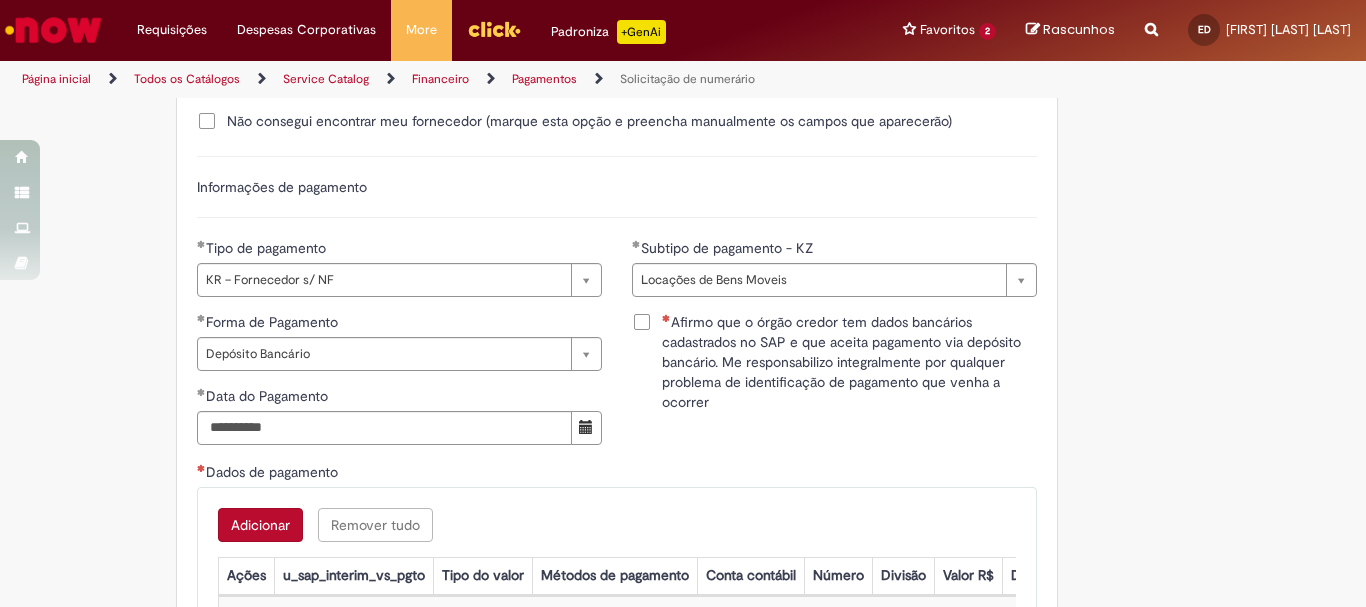 scroll, scrollTop: 2800, scrollLeft: 0, axis: vertical 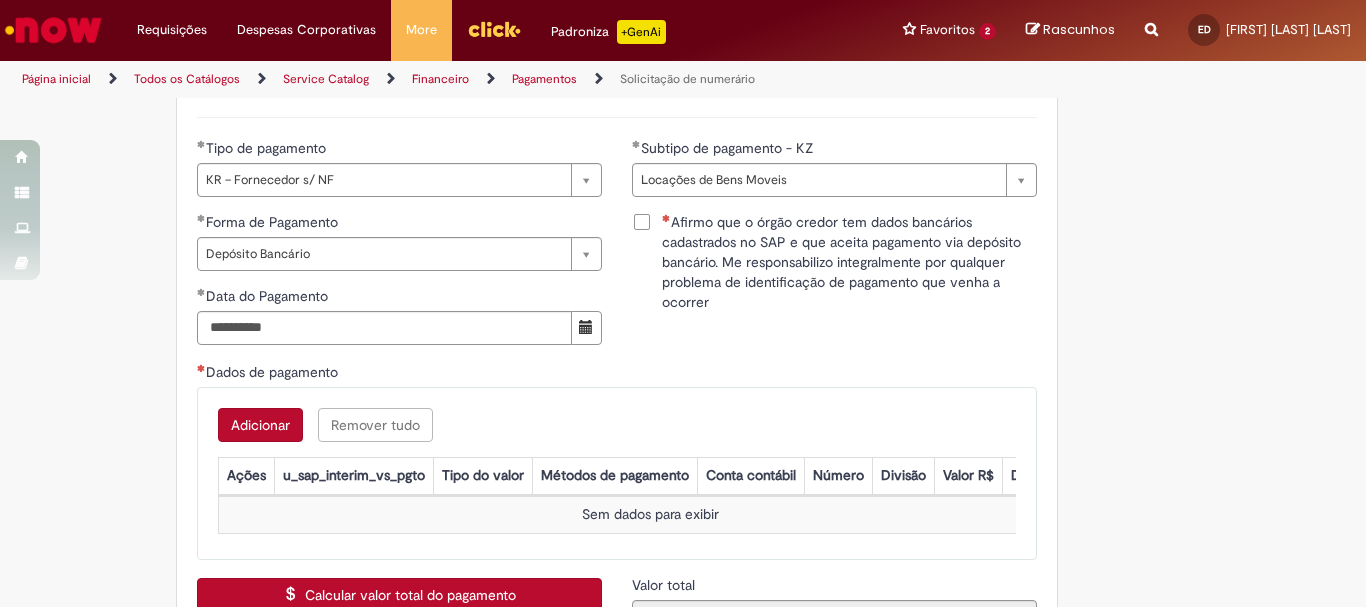 click on "Adicionar" at bounding box center [260, 425] 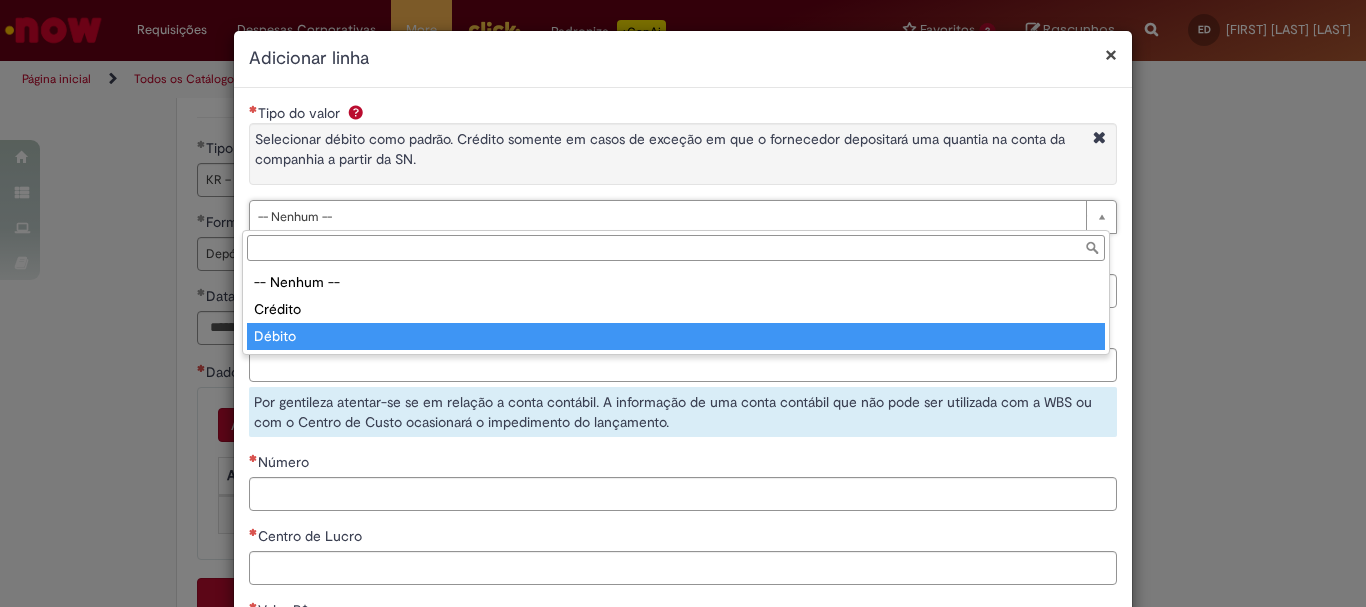 type on "******" 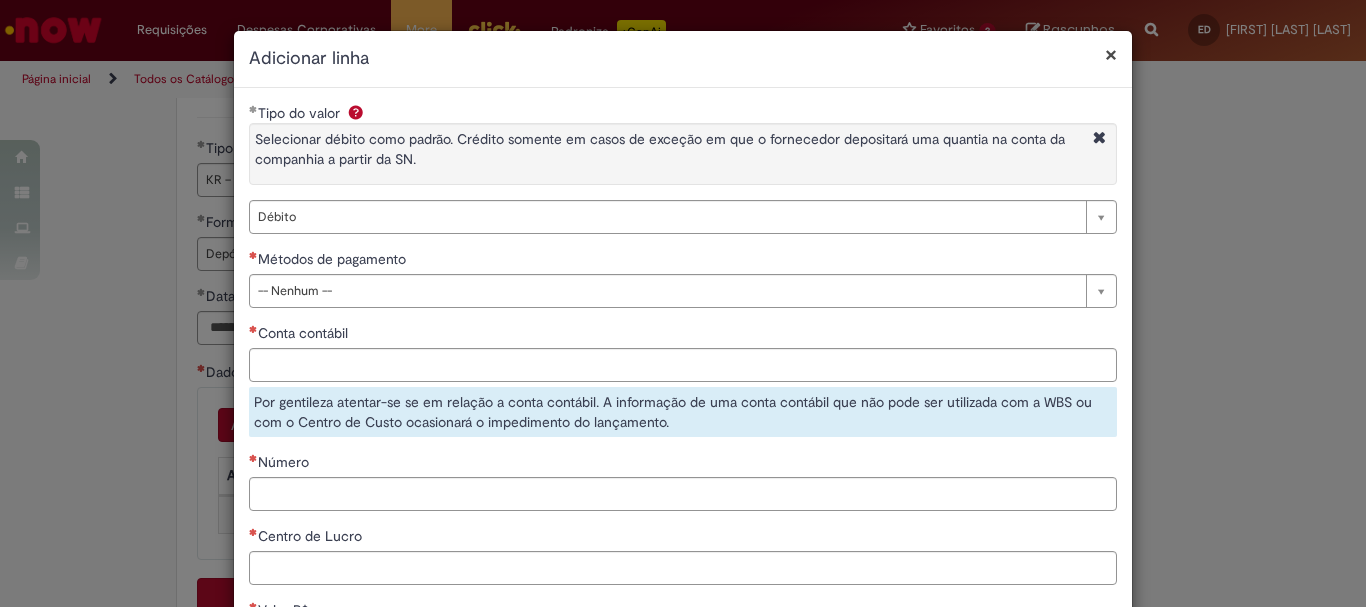 click on "Métodos de pagamento" at bounding box center (683, 261) 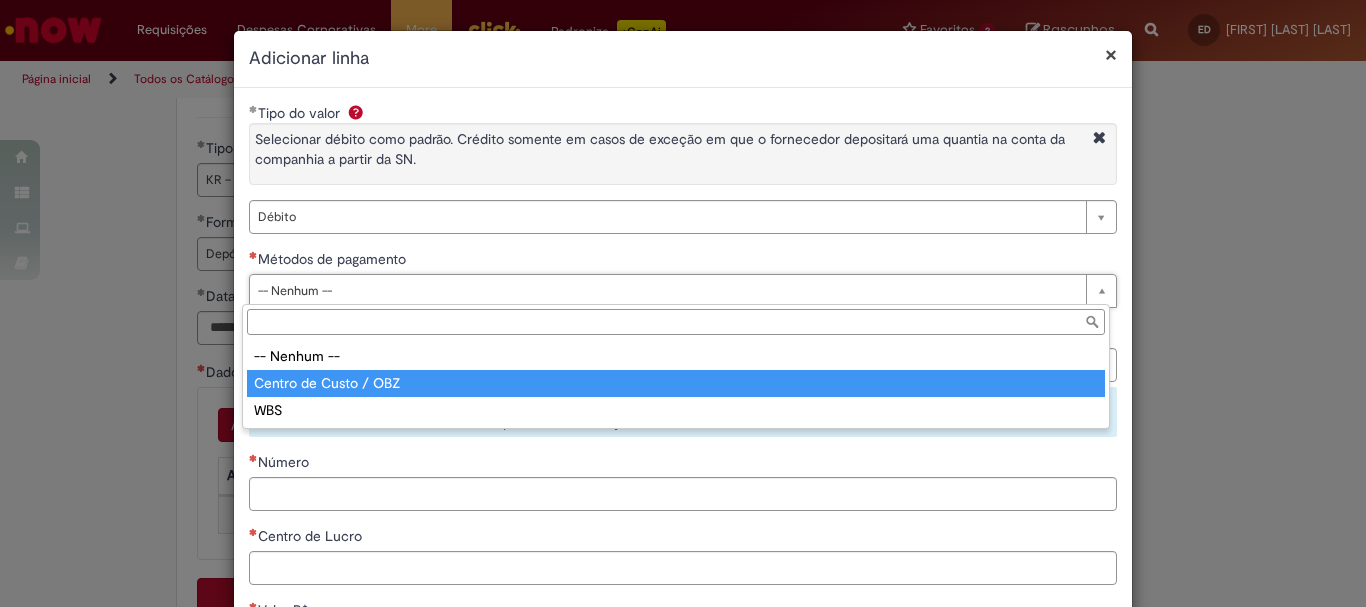 type on "**********" 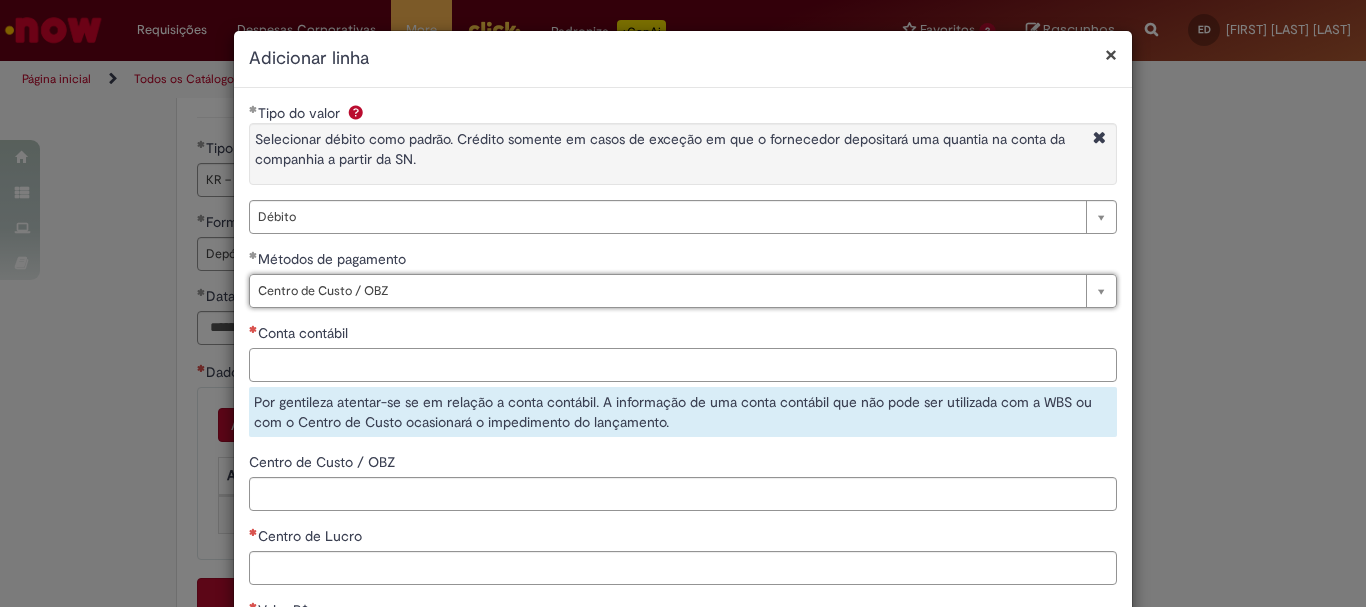 click on "Conta contábil" at bounding box center [683, 365] 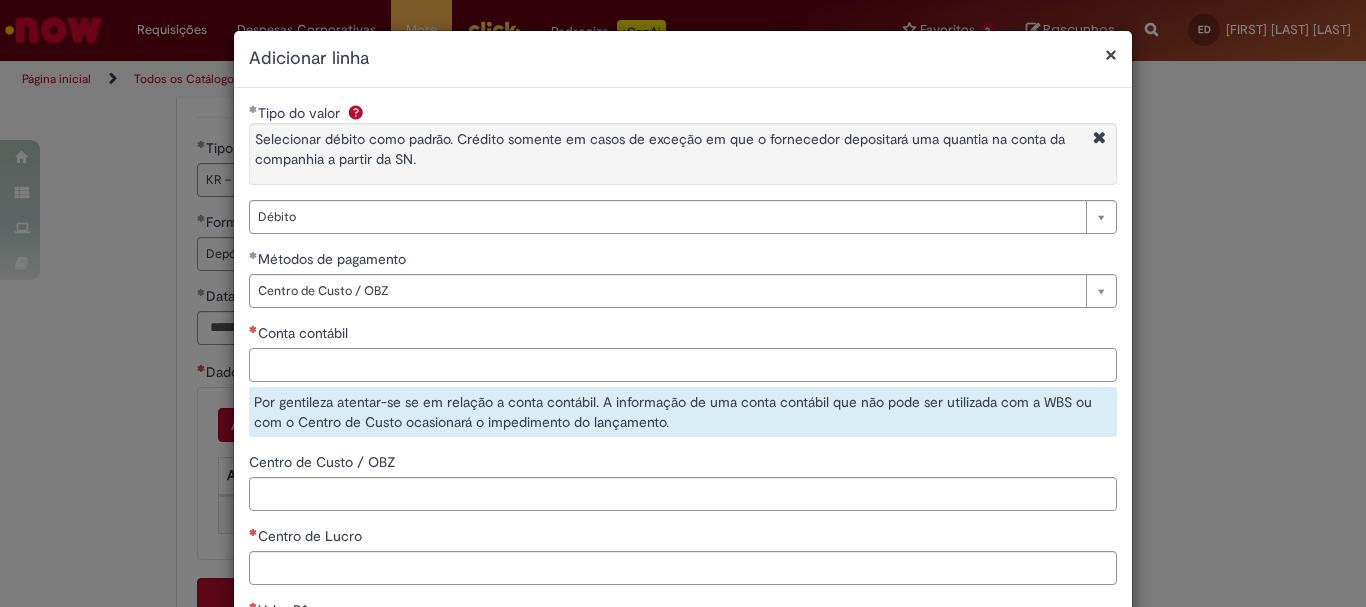 scroll, scrollTop: 200, scrollLeft: 0, axis: vertical 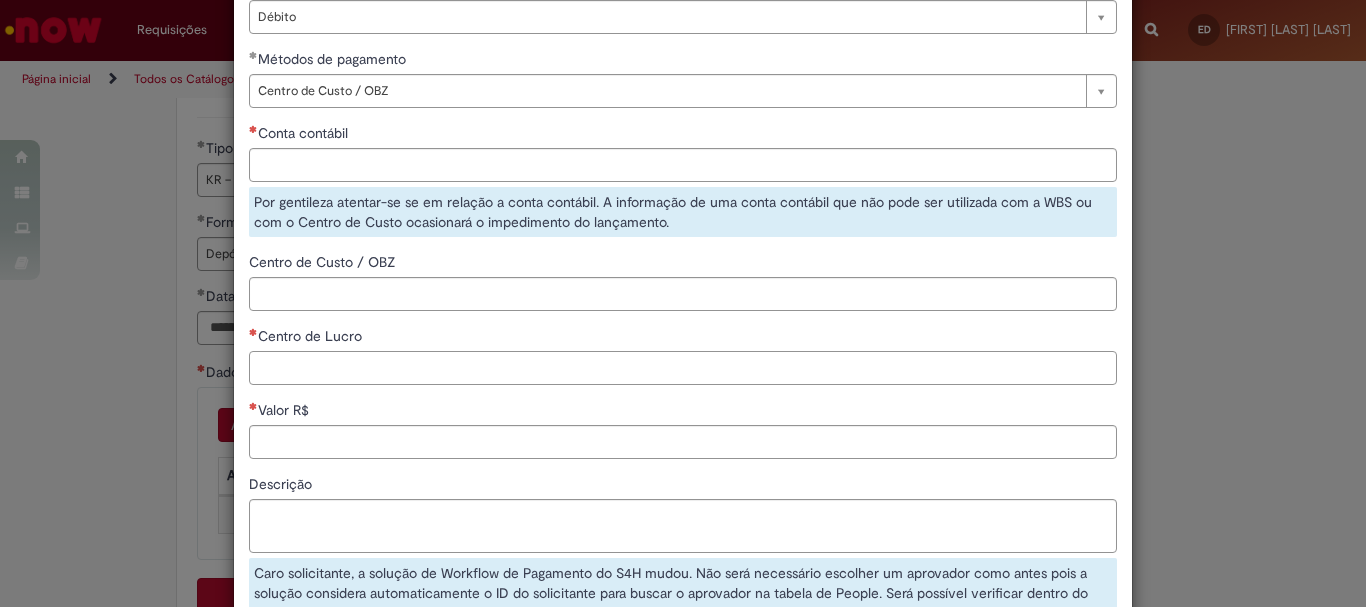 click on "Centro de Lucro" at bounding box center (683, 368) 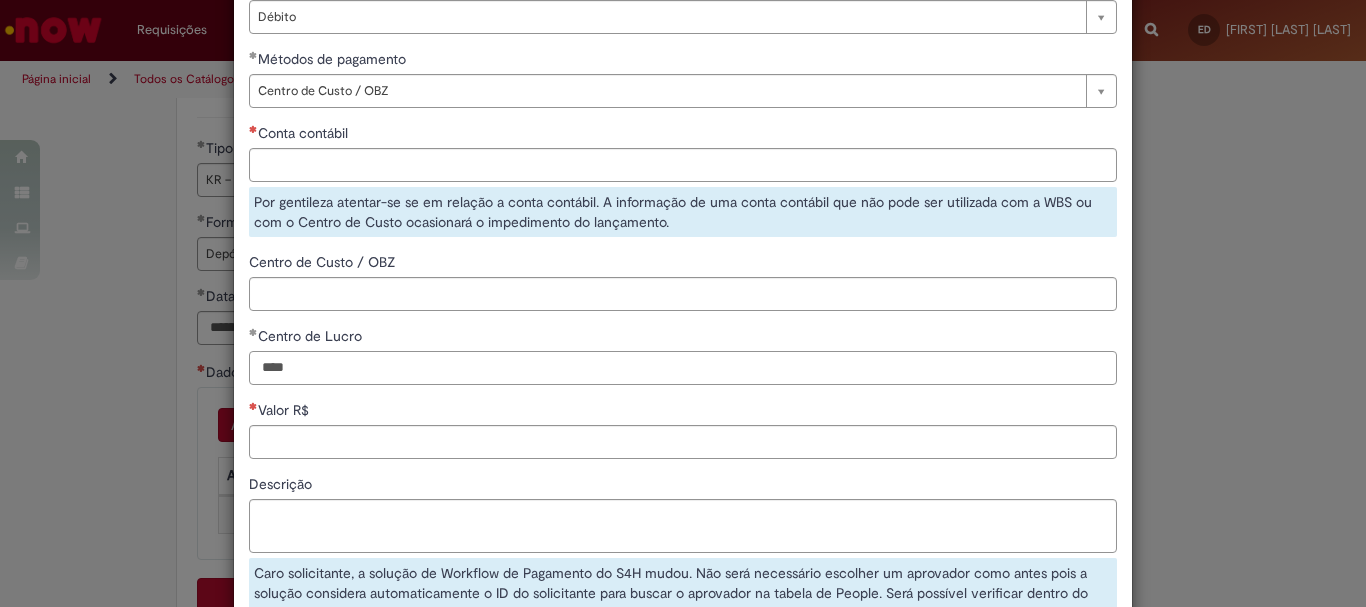 scroll, scrollTop: 300, scrollLeft: 0, axis: vertical 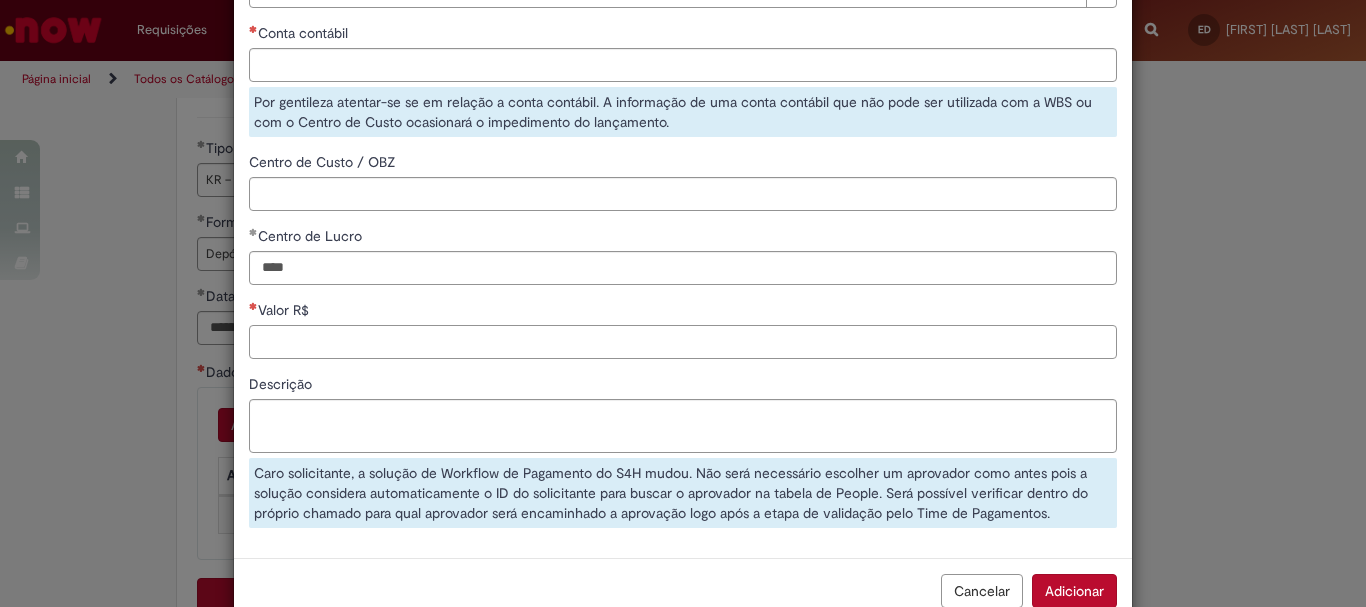 type on "****" 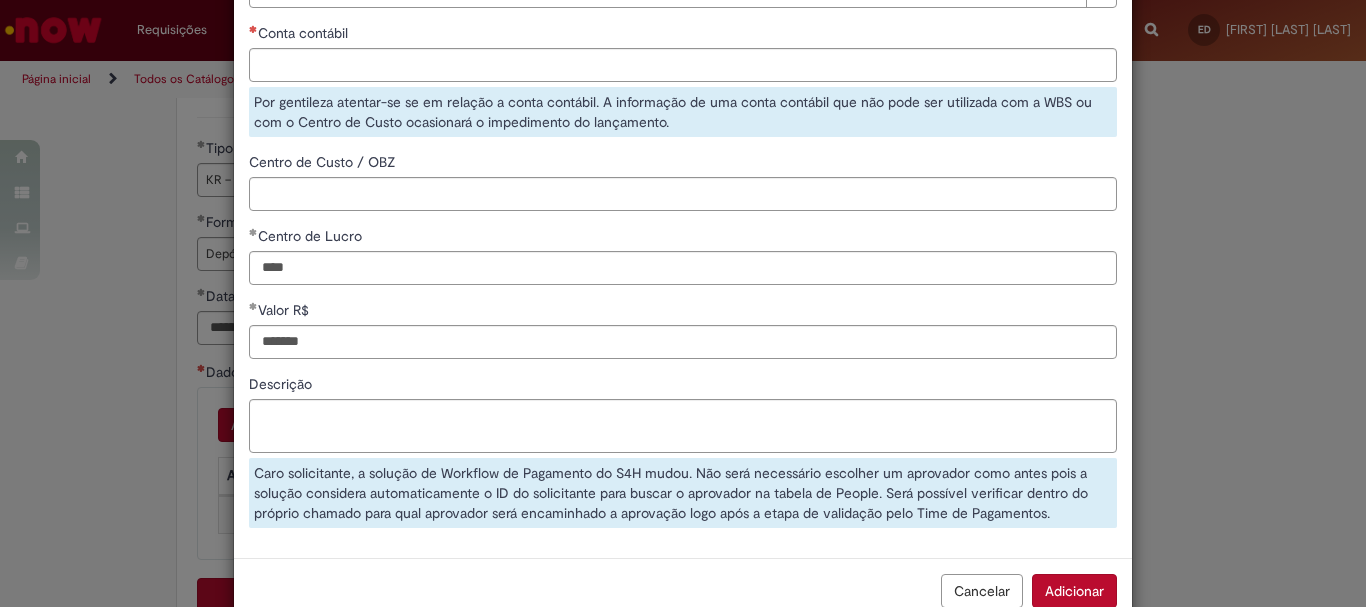 type on "********" 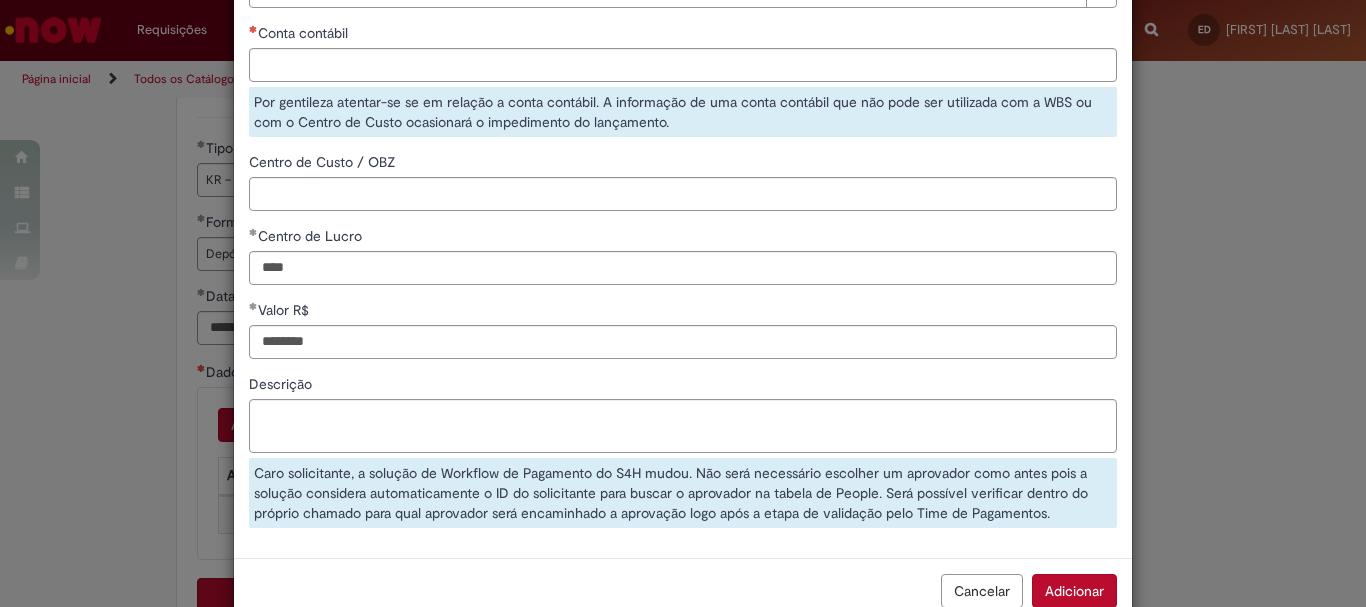 scroll, scrollTop: 301, scrollLeft: 0, axis: vertical 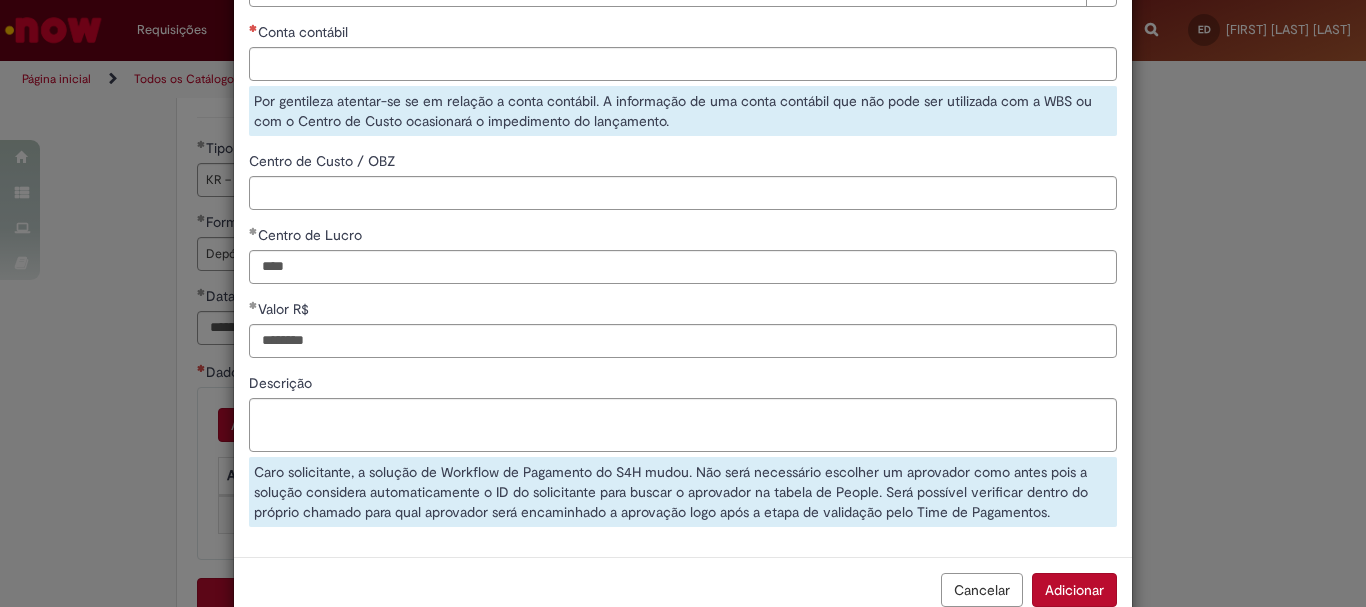click on "**********" at bounding box center [683, 172] 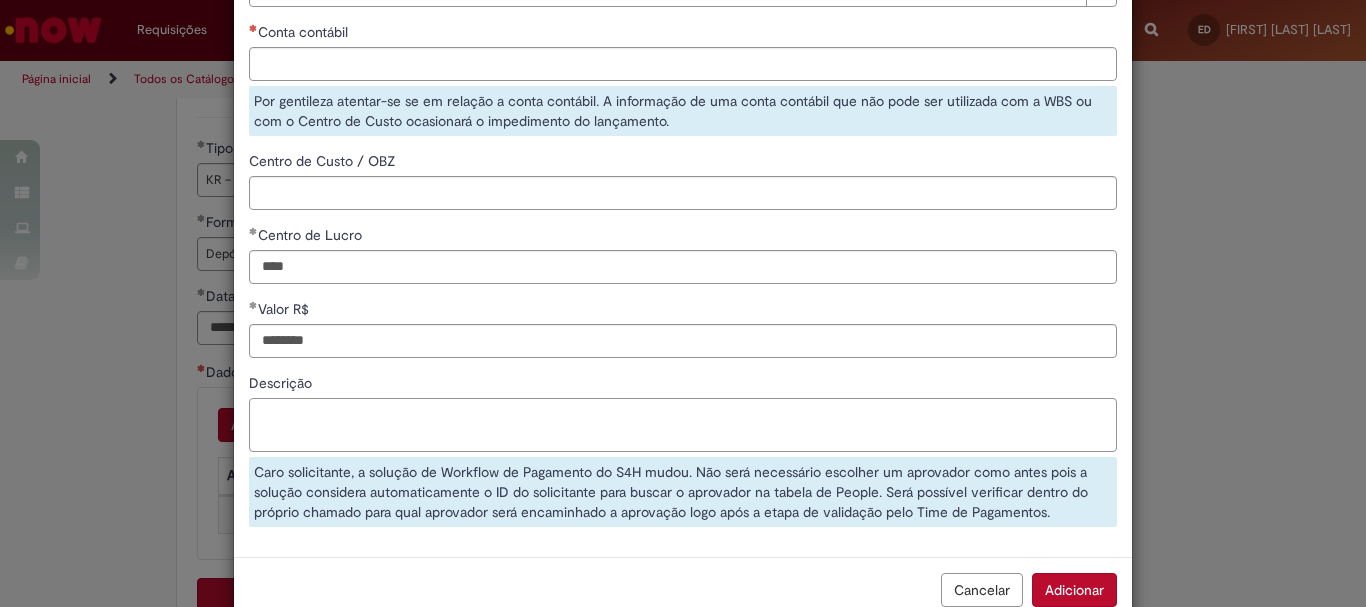 click on "Descrição" at bounding box center (683, 425) 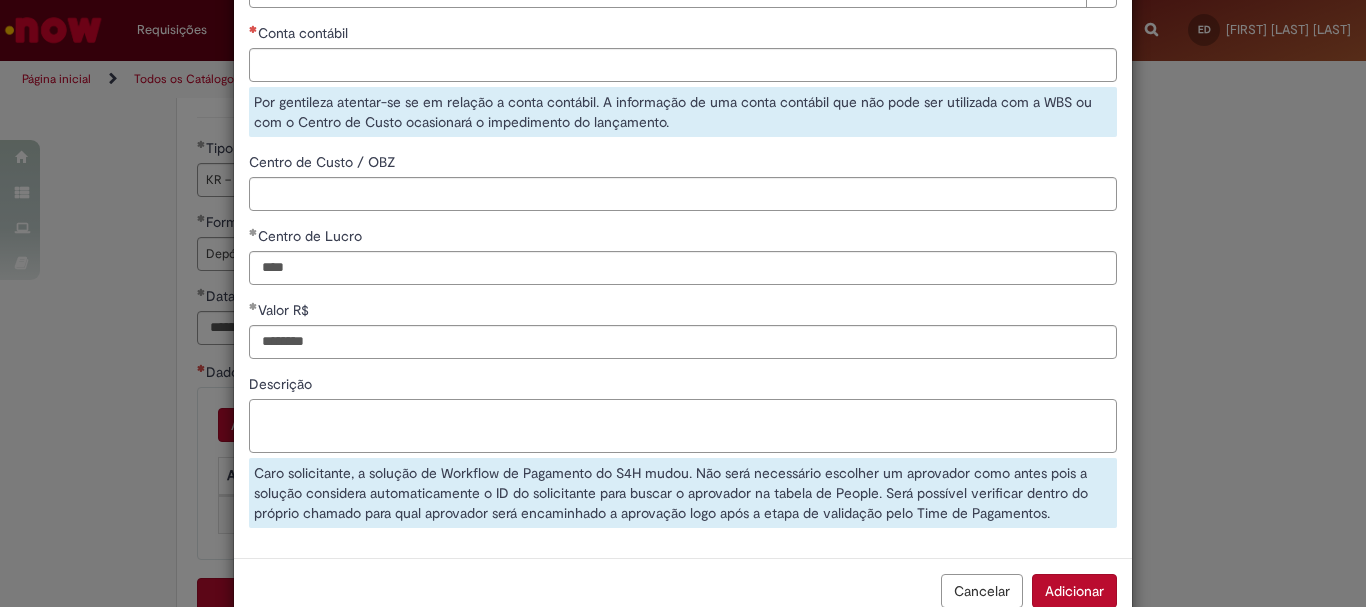 paste on "**********" 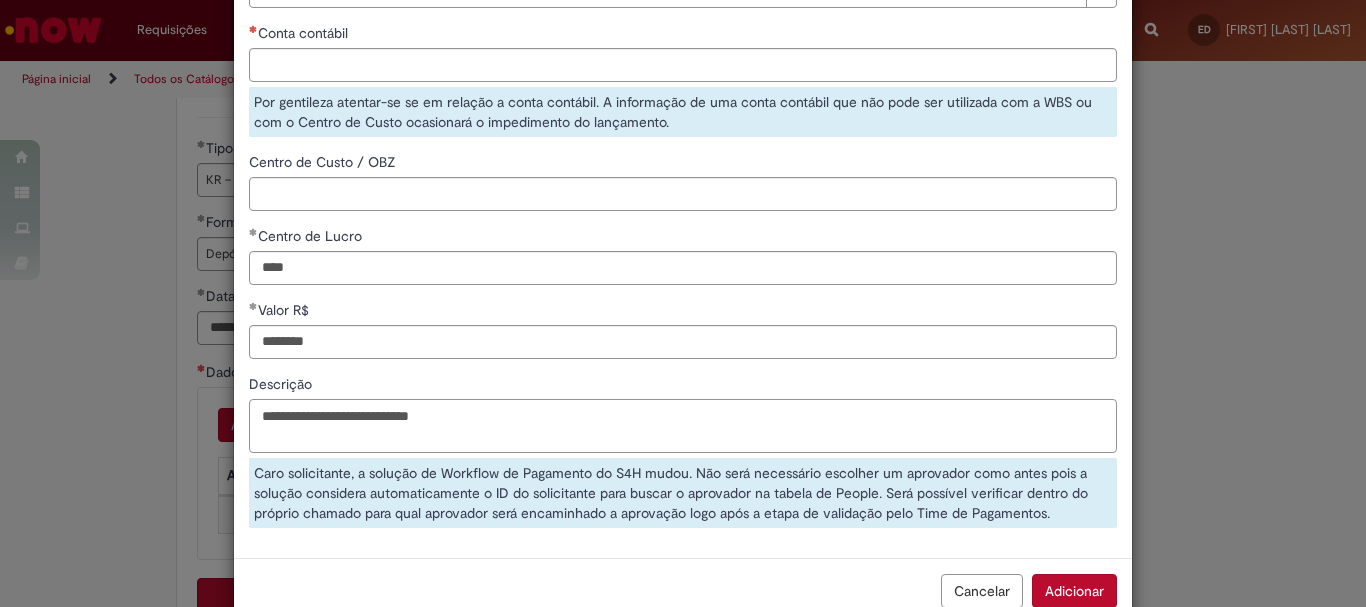 click on "**********" at bounding box center (683, 426) 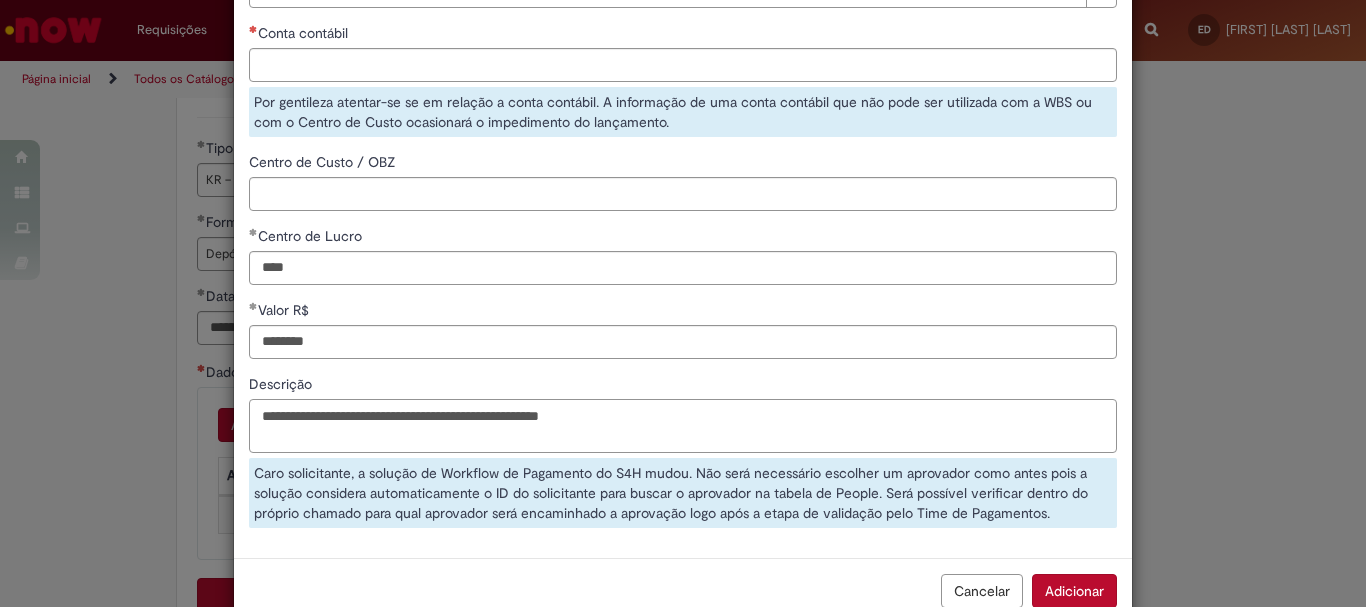 click on "**********" at bounding box center [683, 426] 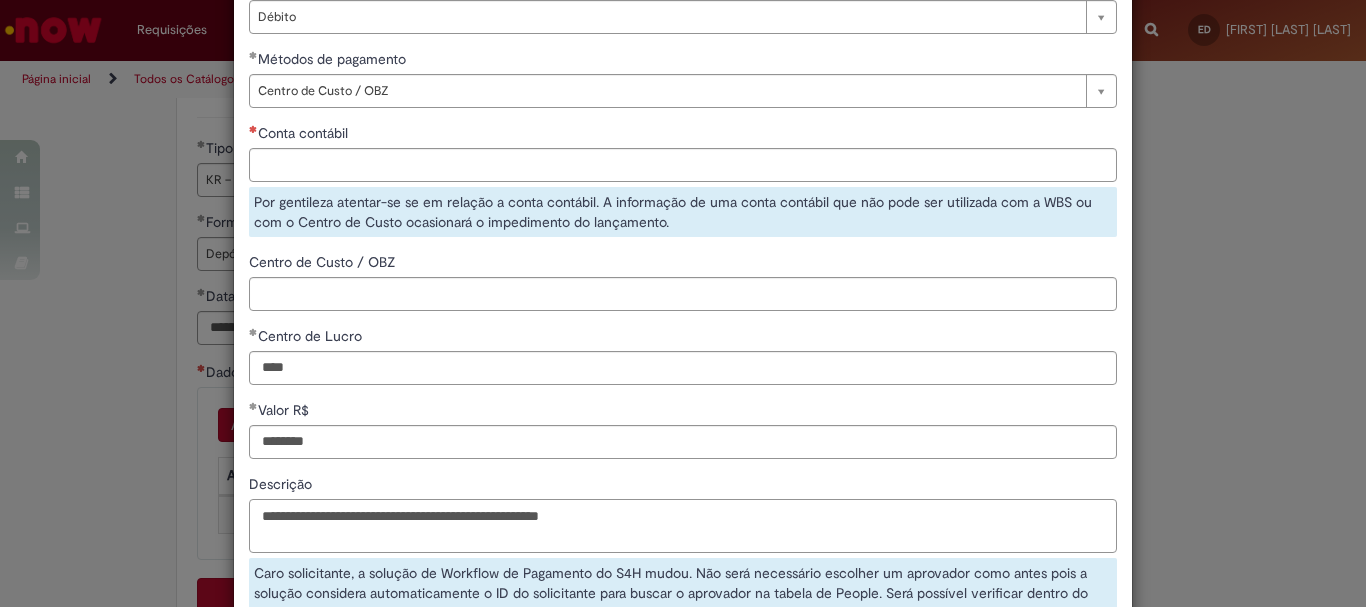 type on "**********" 